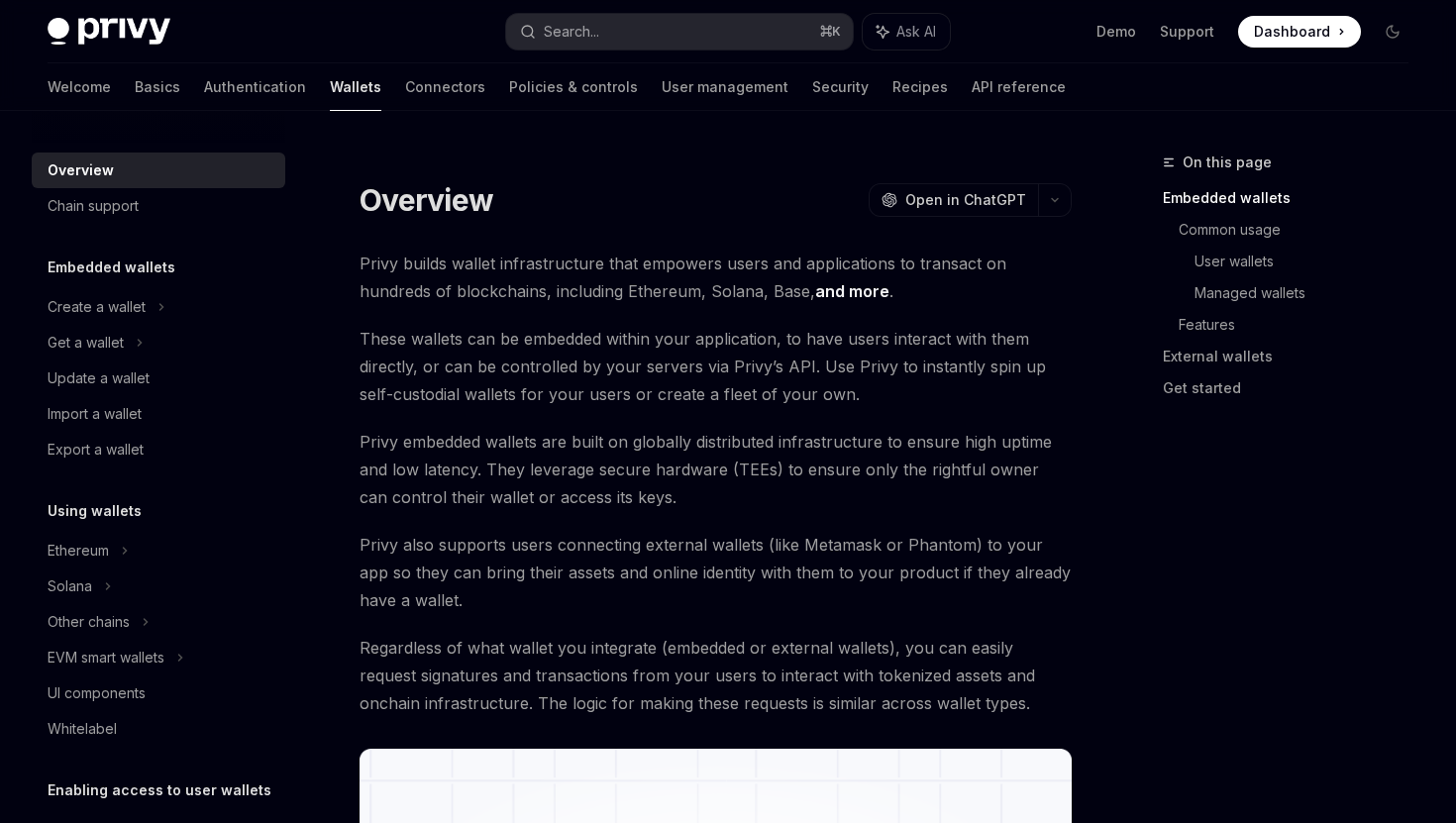 scroll, scrollTop: 0, scrollLeft: 0, axis: both 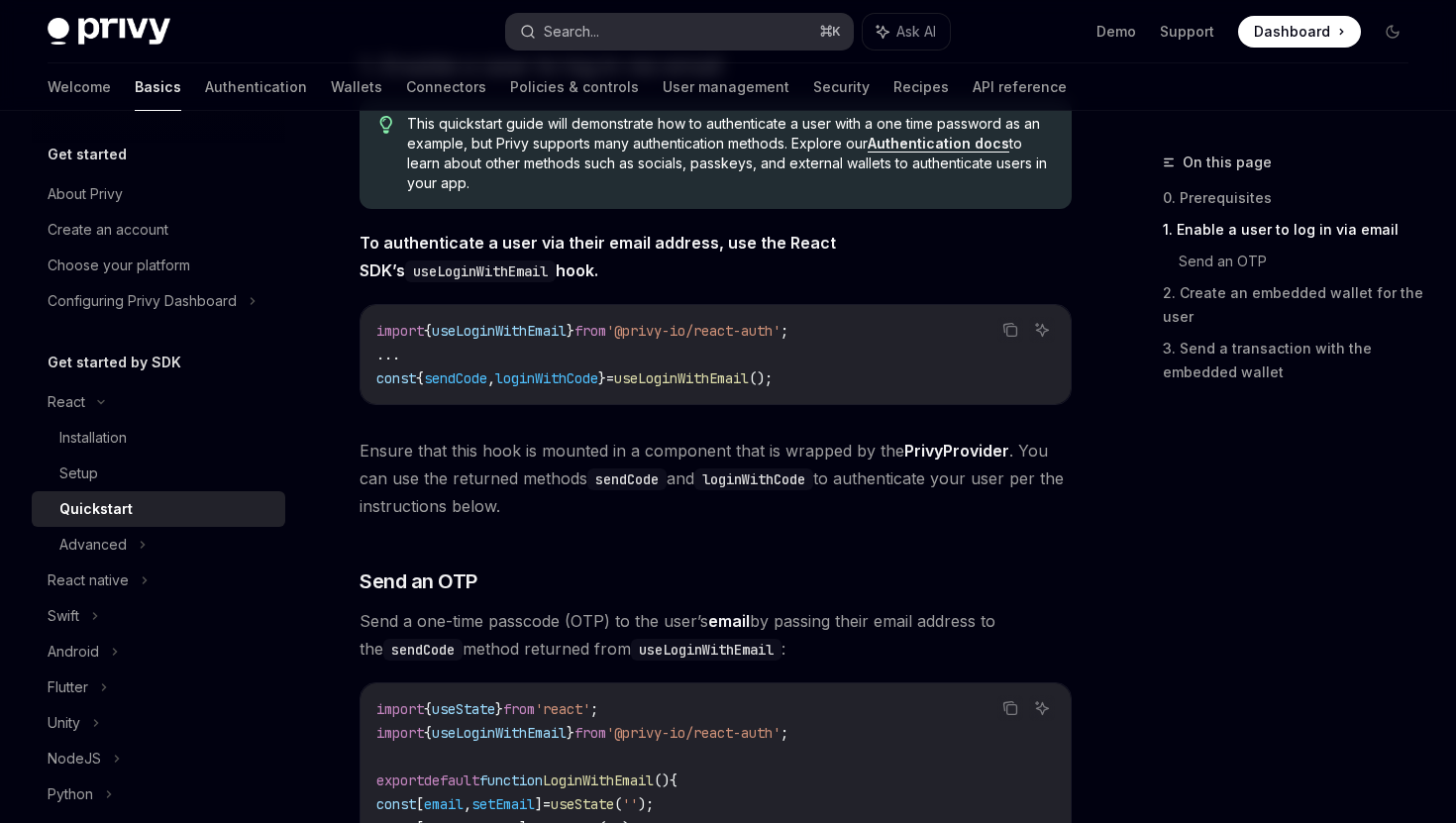 click on "Search..." at bounding box center (572, 32) 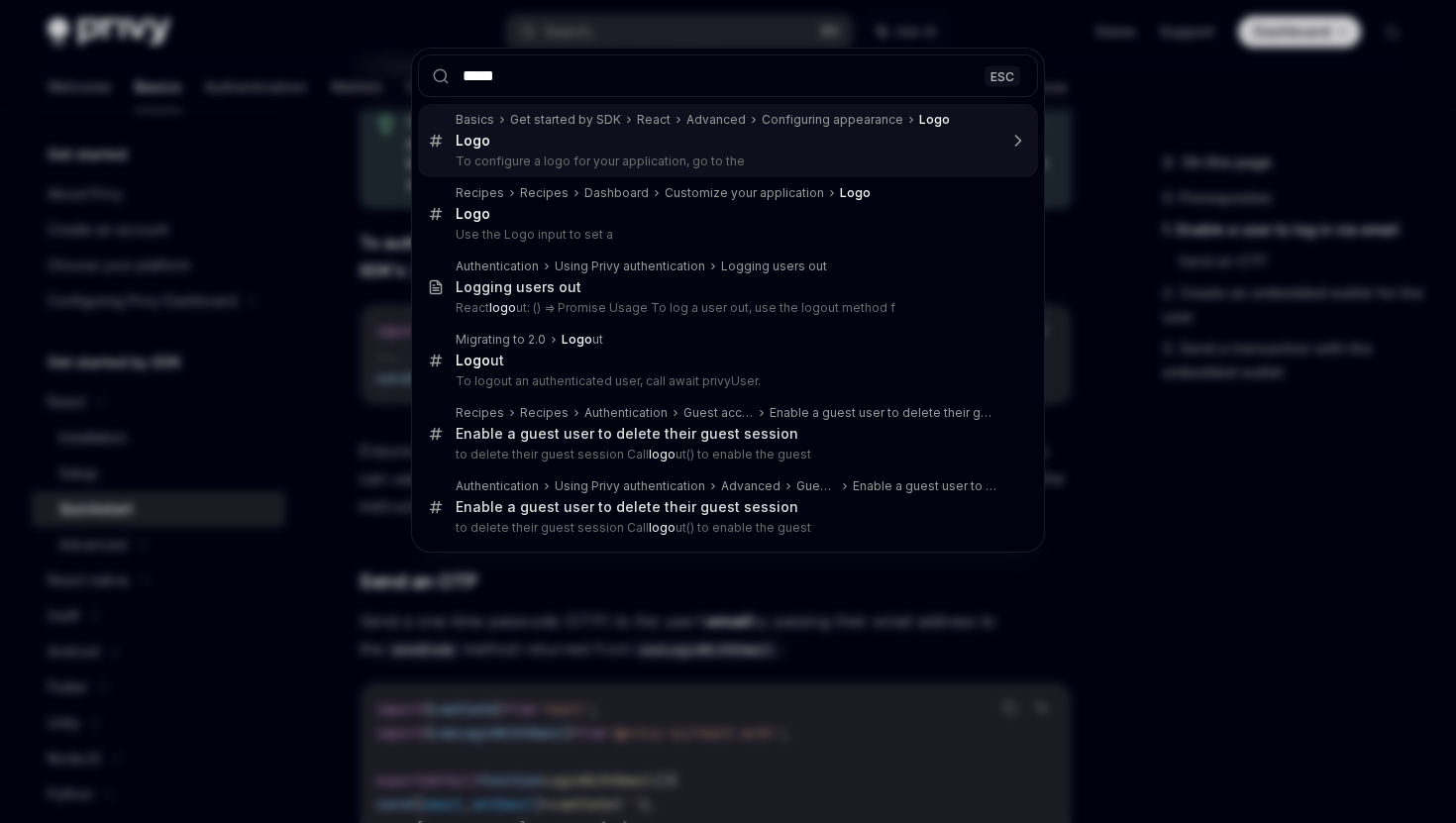 type on "******" 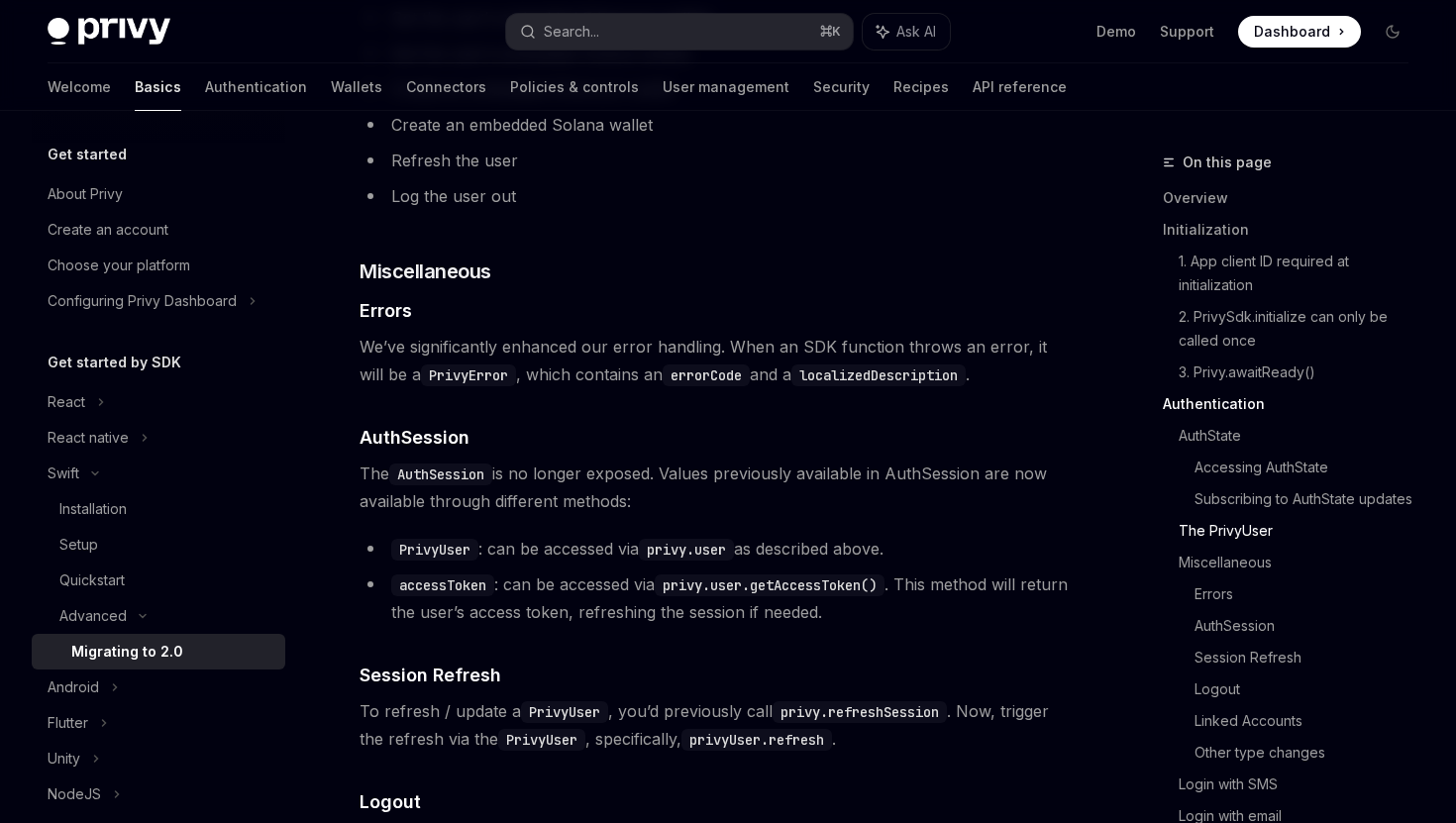 scroll, scrollTop: 3295, scrollLeft: 0, axis: vertical 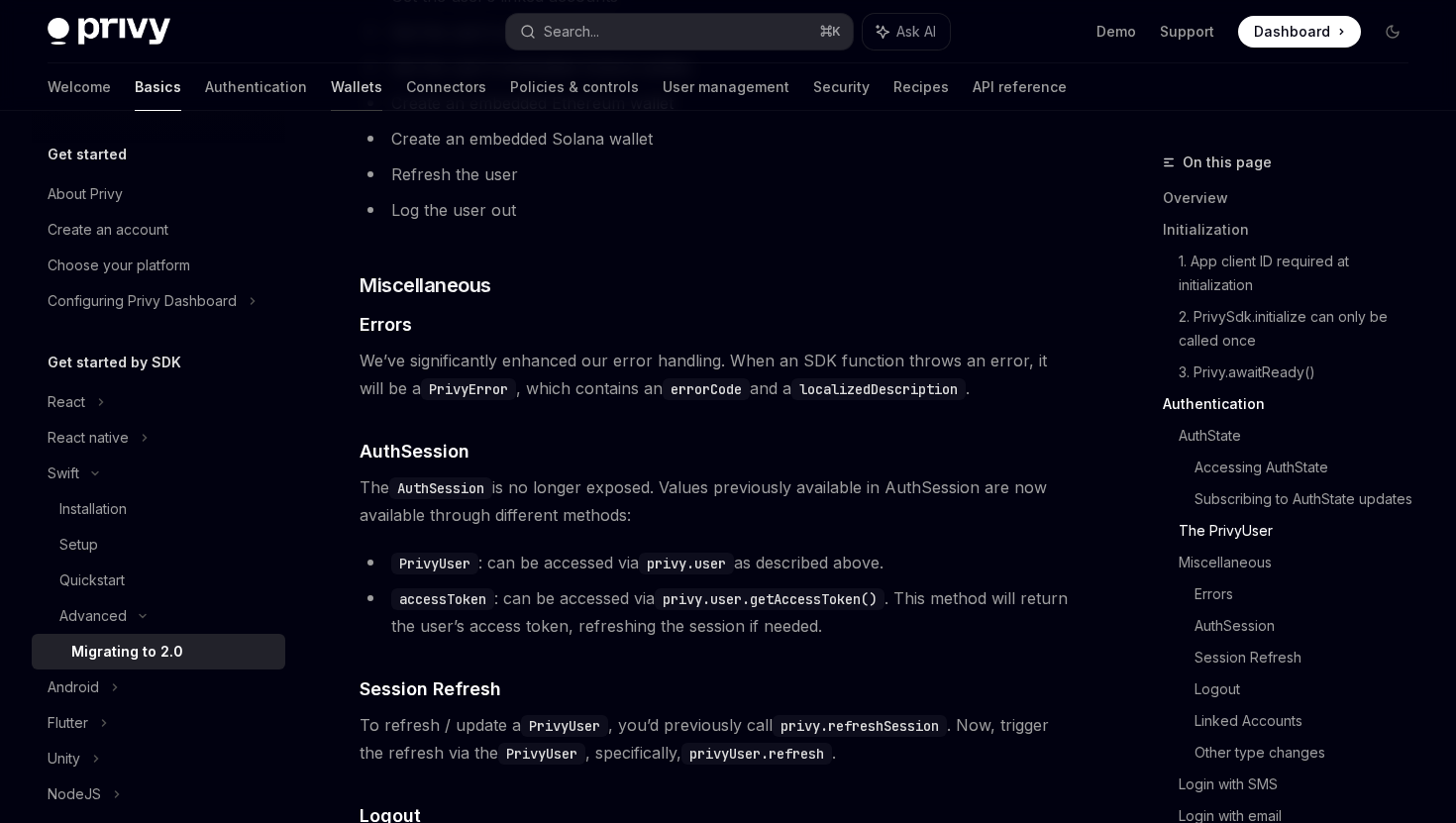 click on "Wallets" at bounding box center [357, 87] 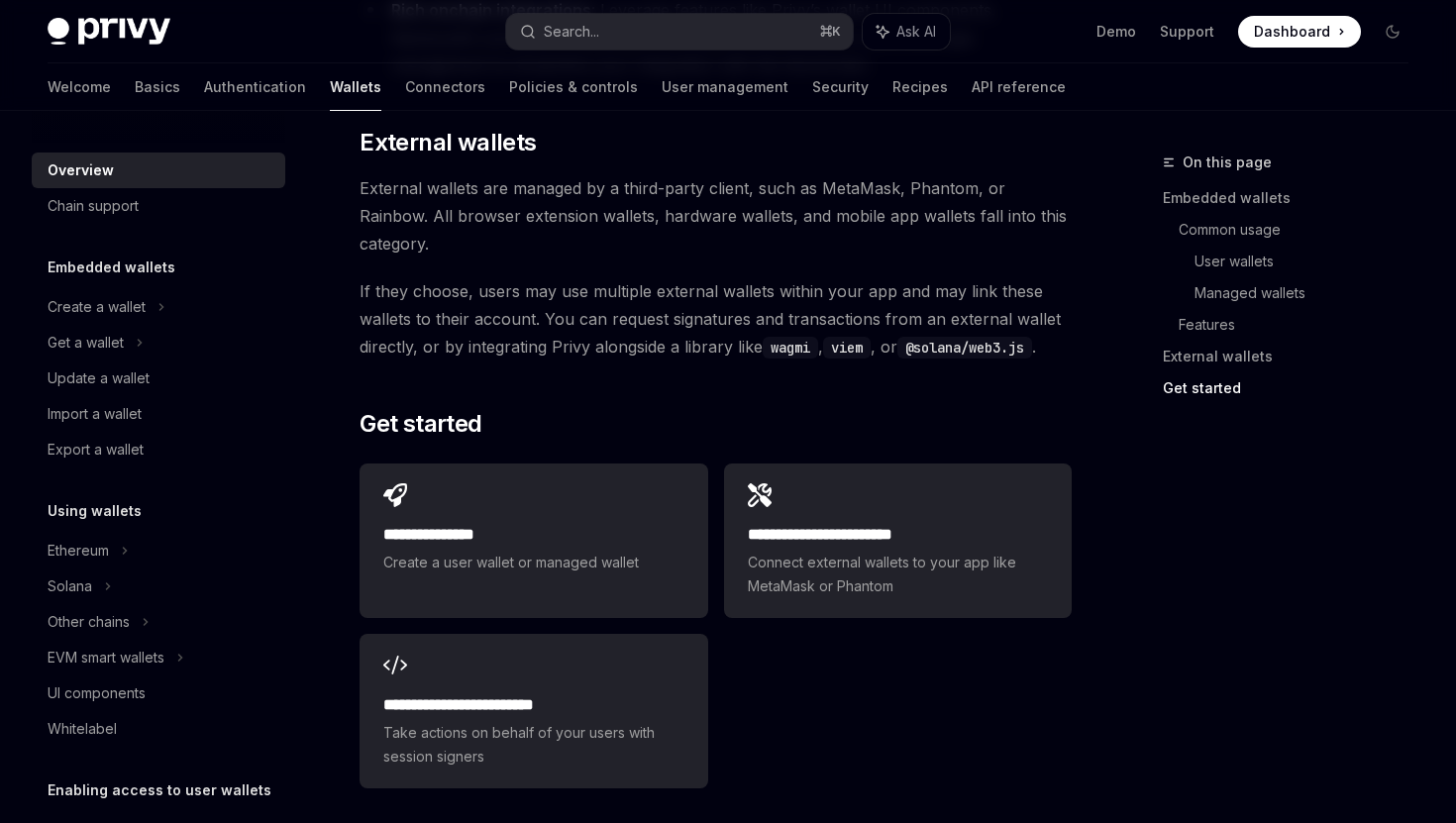 scroll, scrollTop: 3146, scrollLeft: 0, axis: vertical 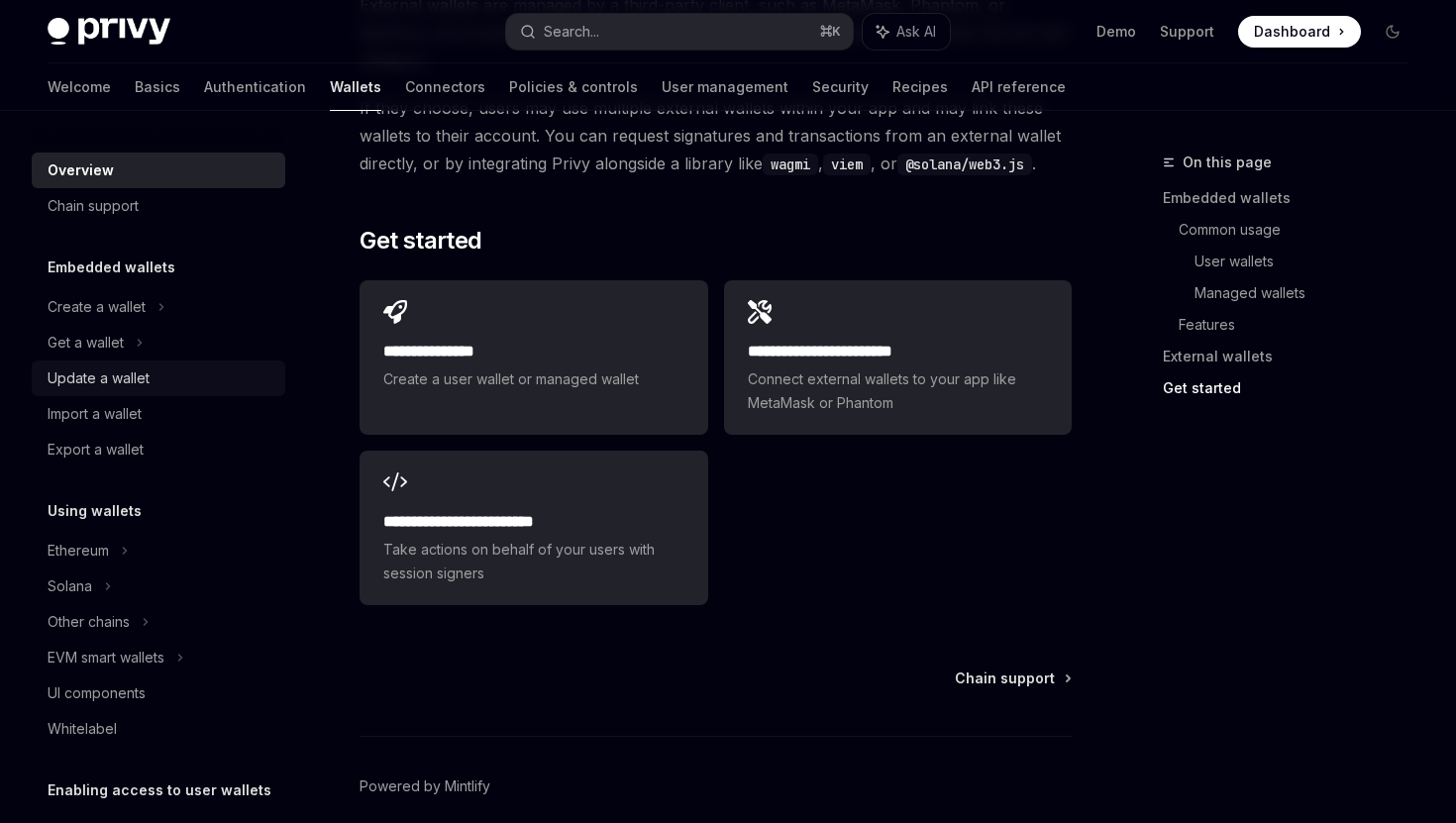click on "Update a wallet" at bounding box center [98, 378] 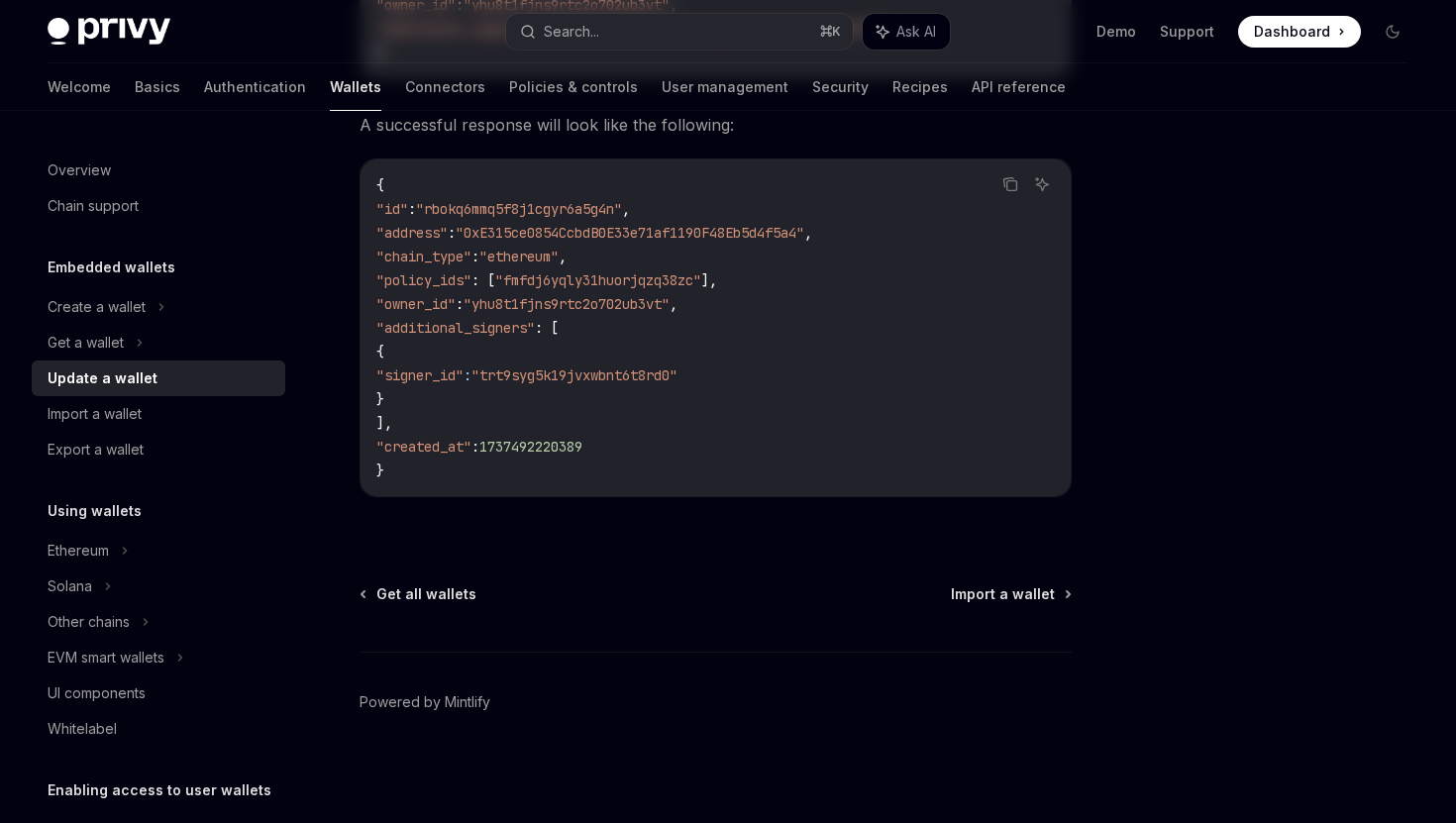 scroll, scrollTop: 0, scrollLeft: 0, axis: both 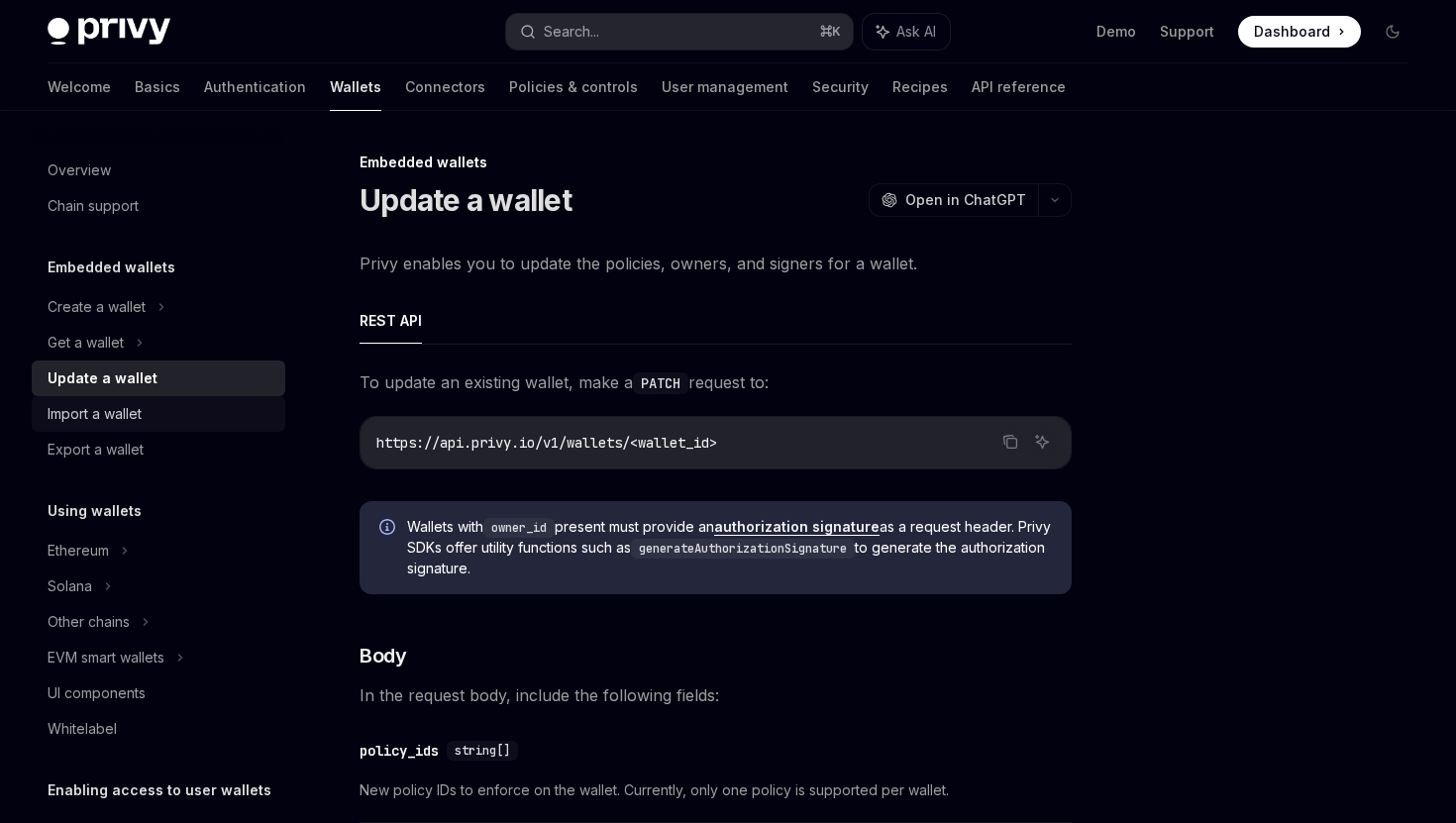 click on "Import a wallet" at bounding box center [94, 414] 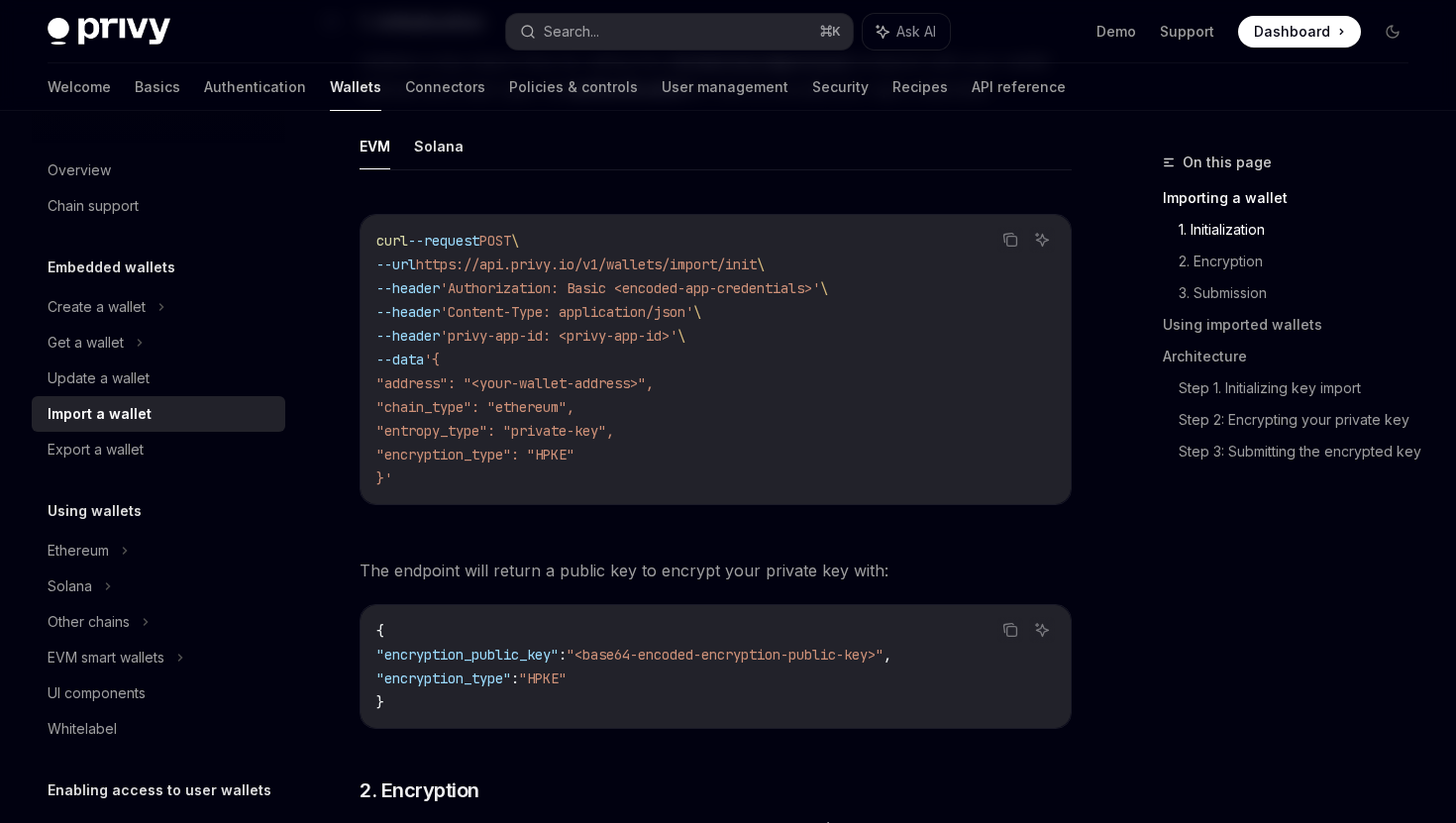 scroll, scrollTop: 573, scrollLeft: 0, axis: vertical 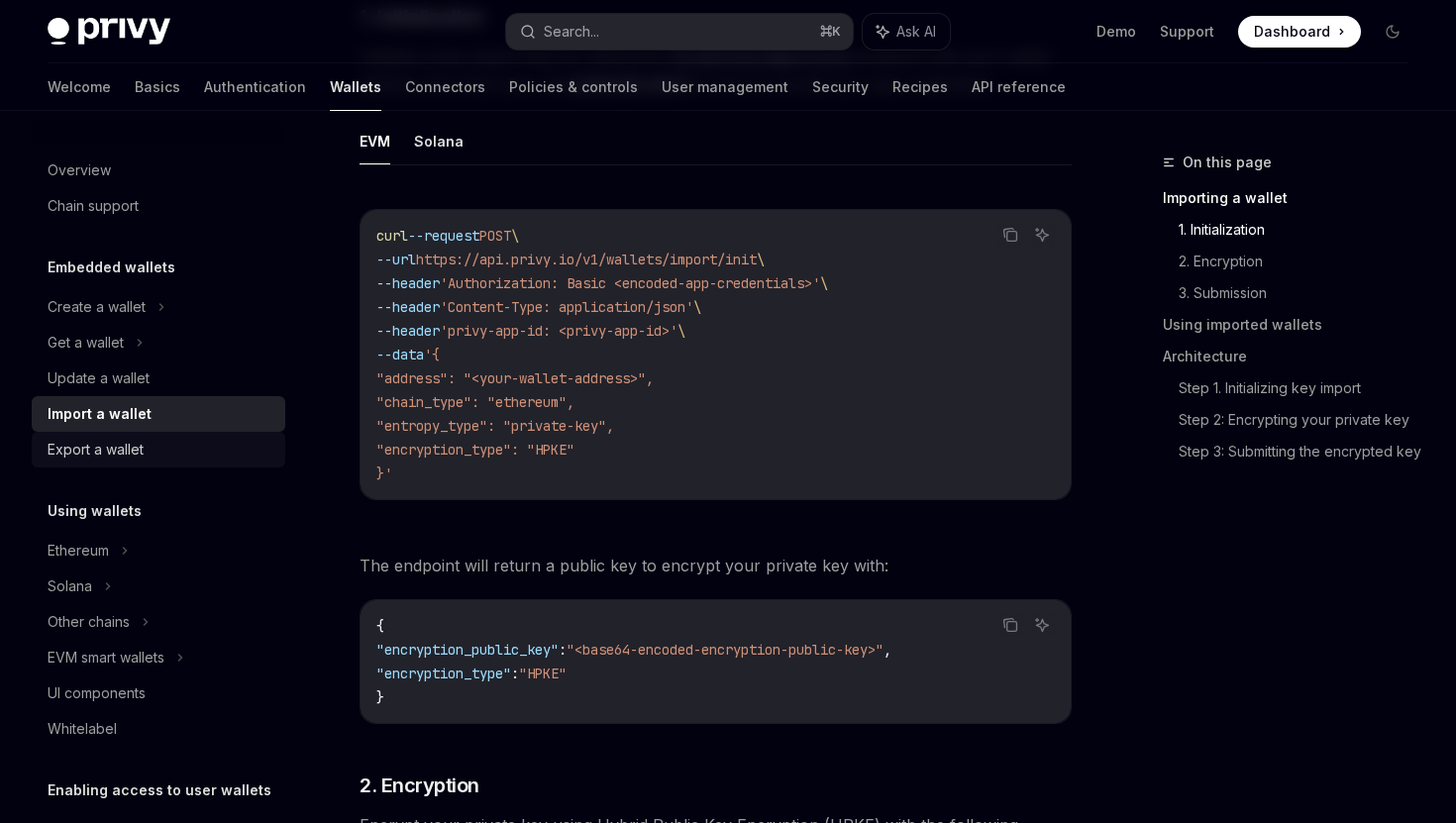 click on "Export a wallet" at bounding box center (95, 450) 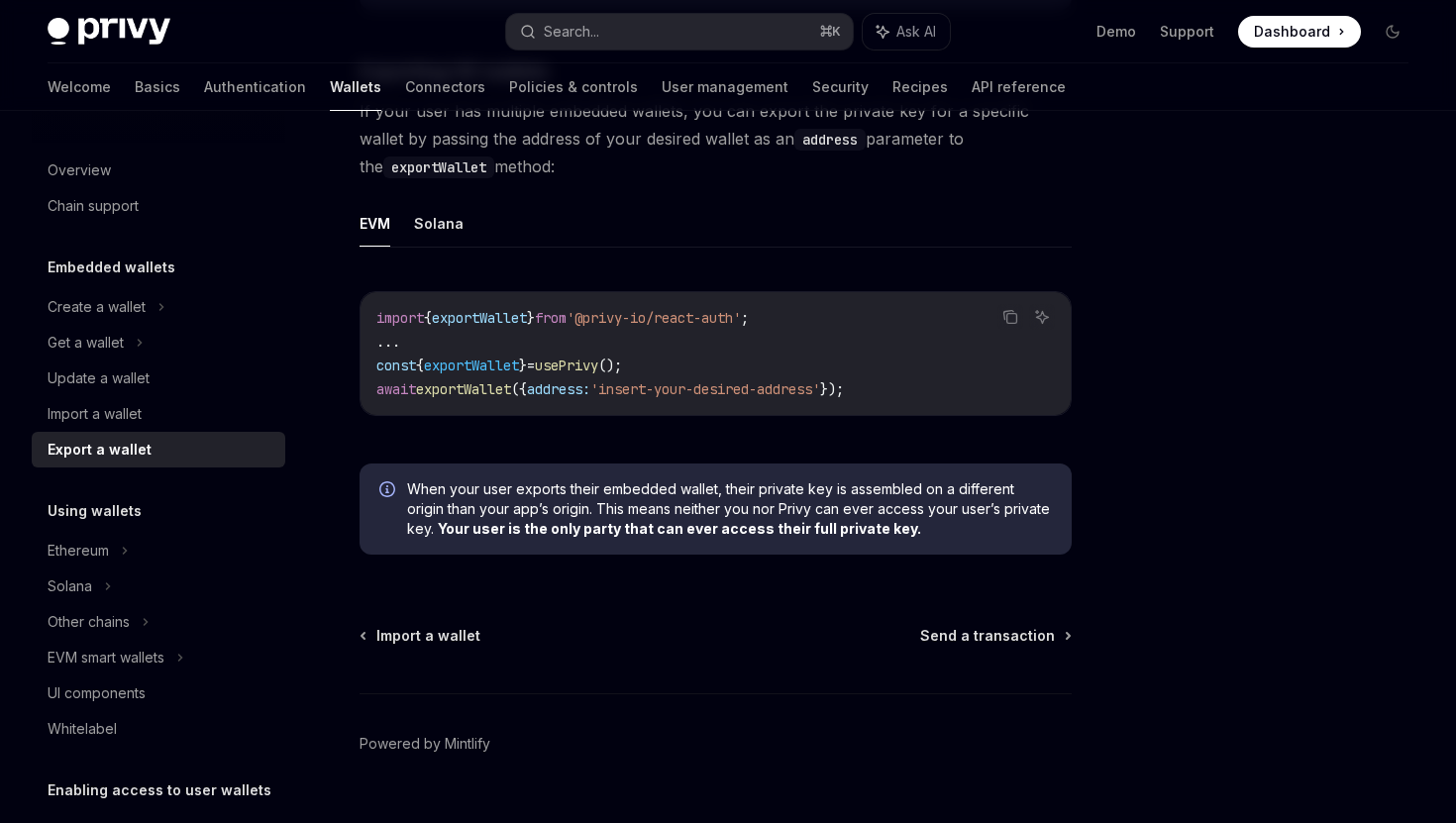 scroll, scrollTop: 1890, scrollLeft: 0, axis: vertical 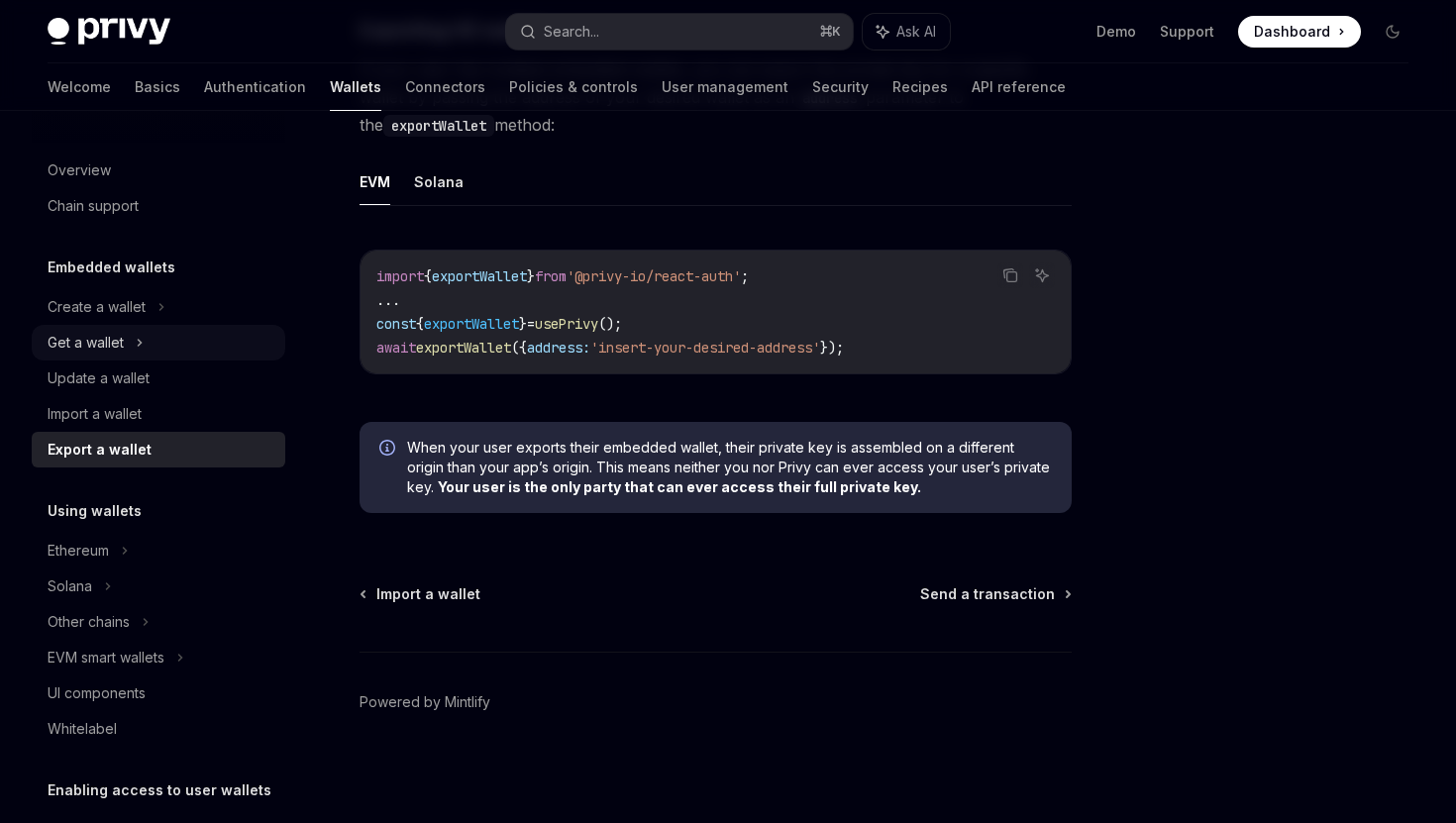 click on "Get a wallet" at bounding box center (85, 343) 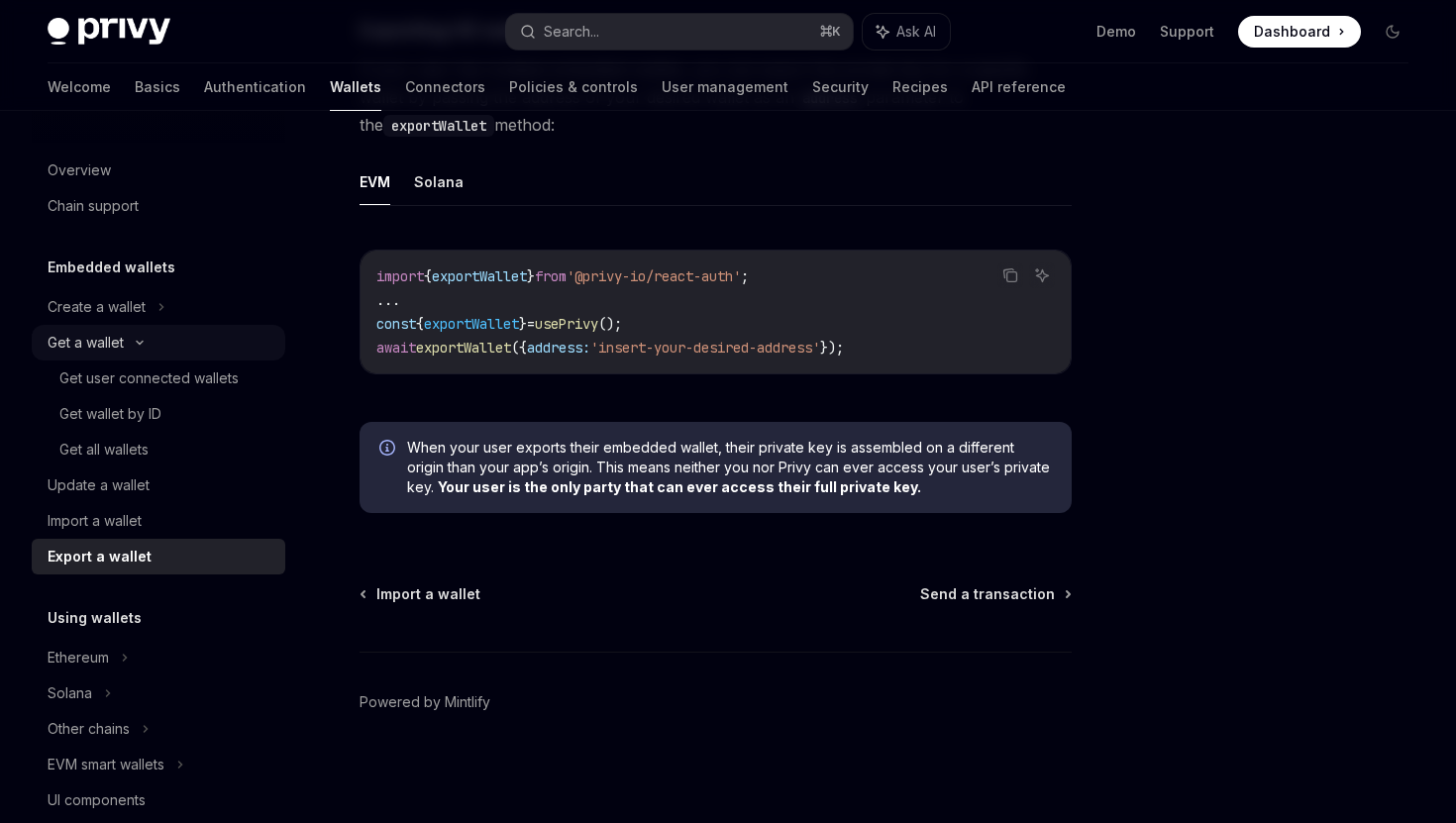 scroll, scrollTop: 0, scrollLeft: 0, axis: both 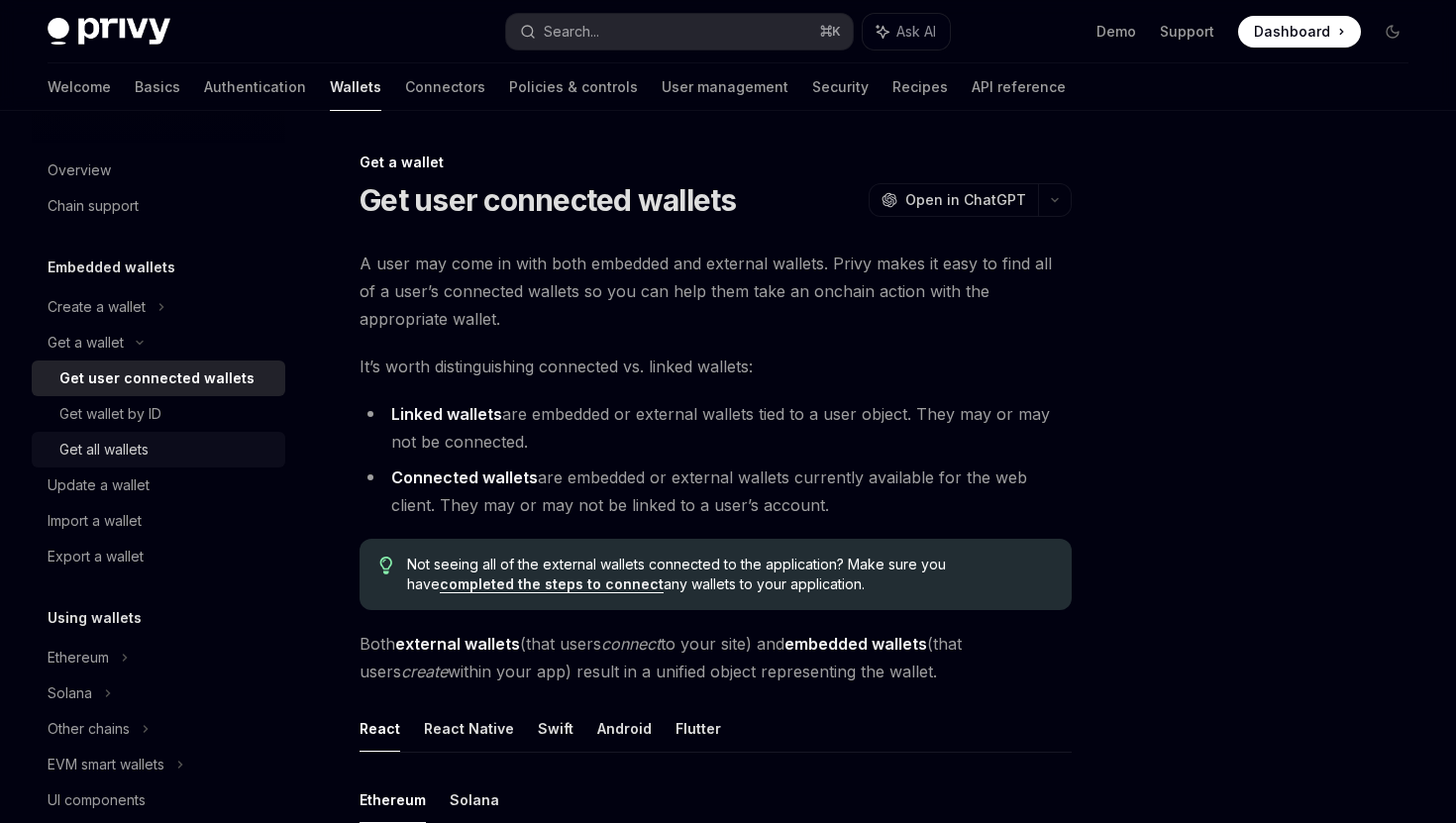 click on "Get all wallets" at bounding box center (104, 450) 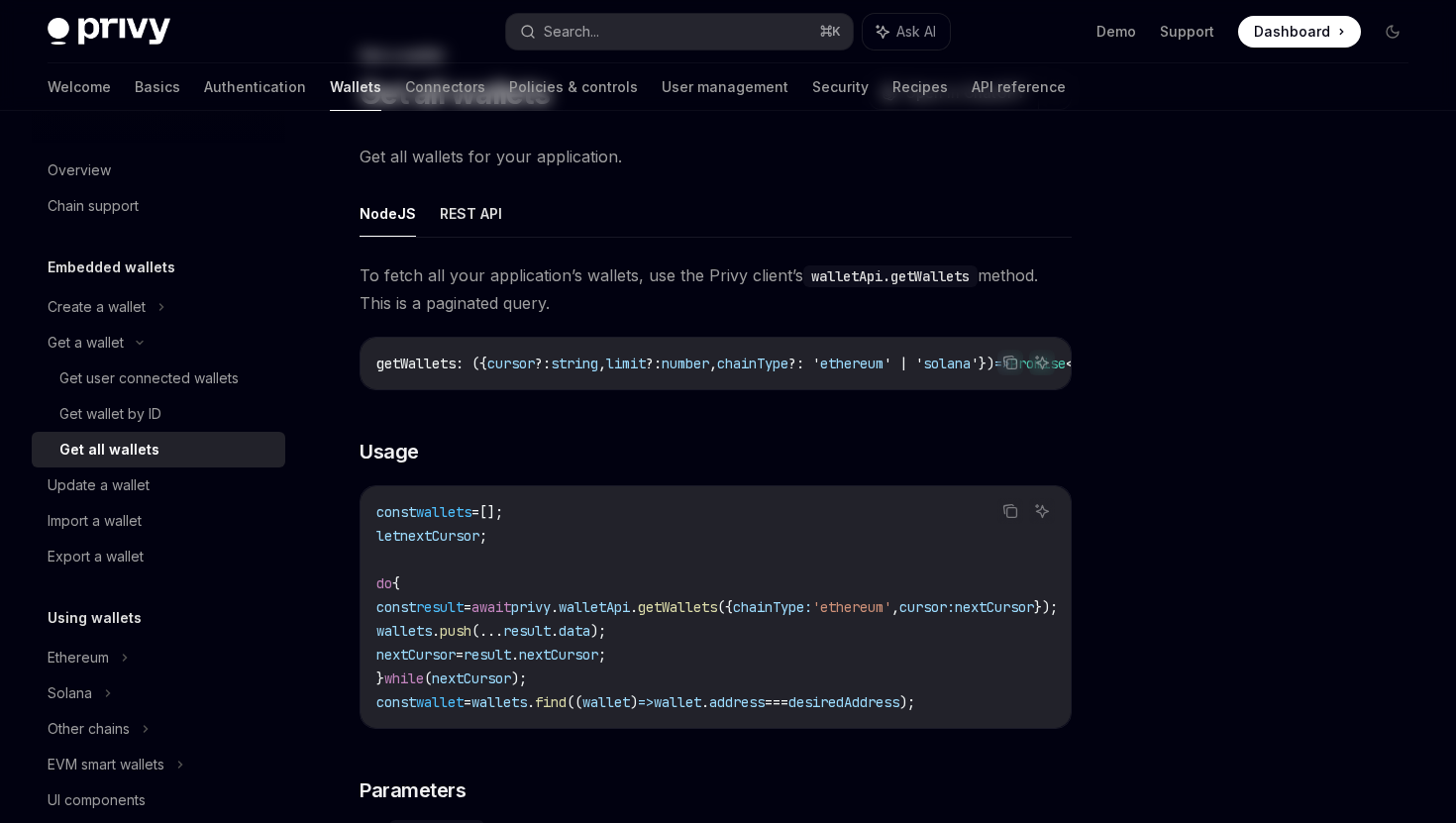 scroll, scrollTop: 0, scrollLeft: 0, axis: both 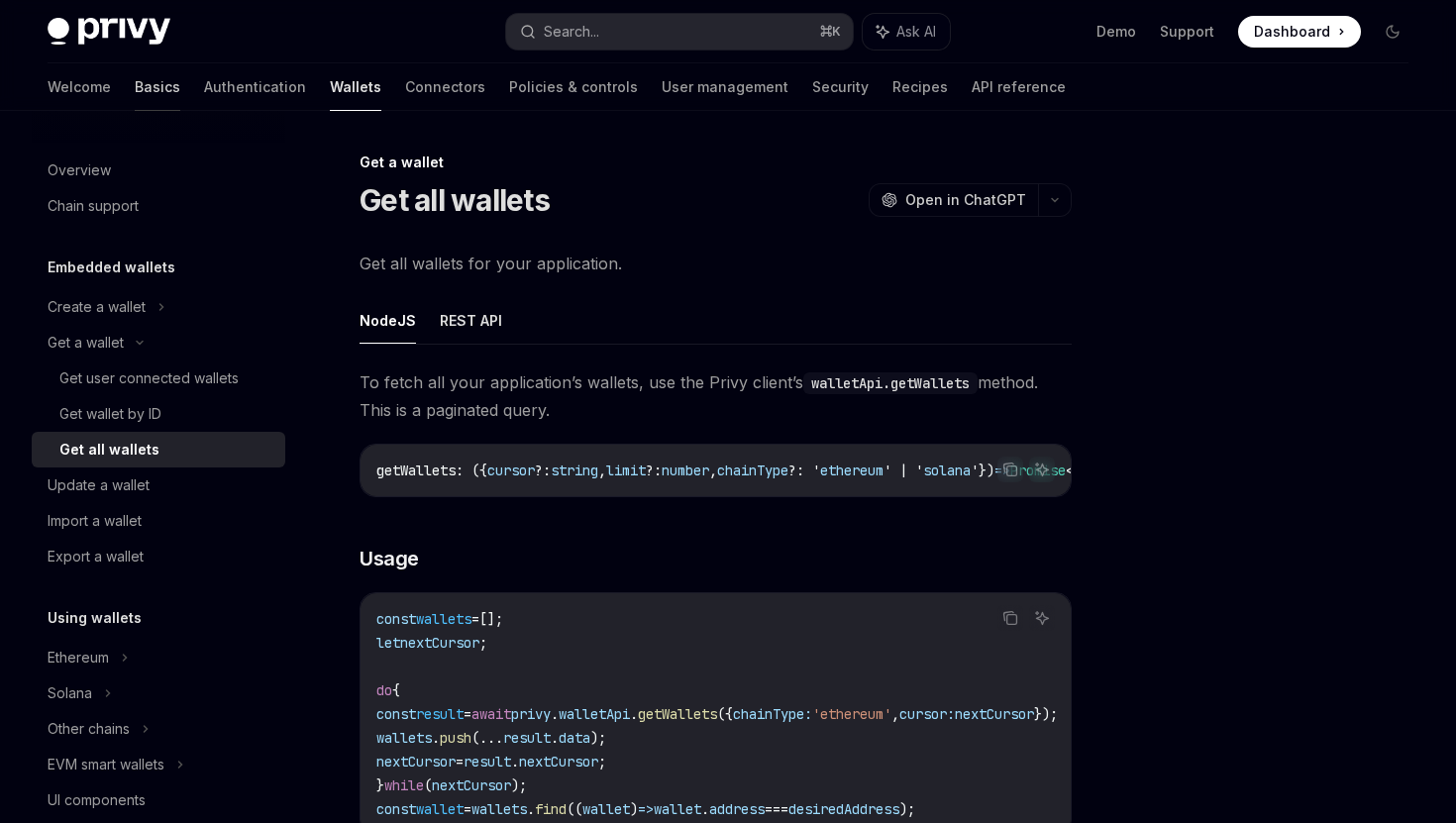 click on "Basics" at bounding box center [157, 87] 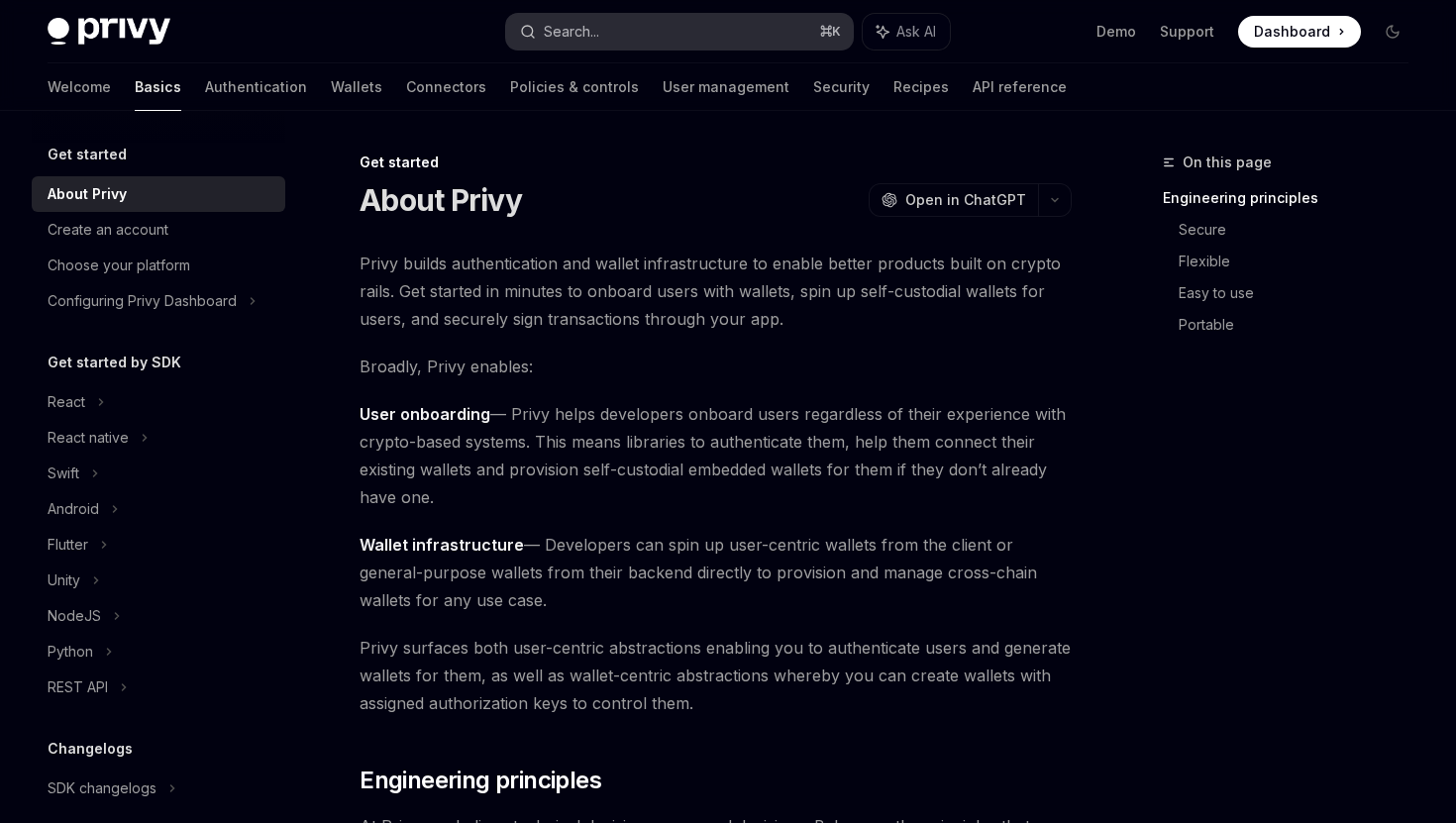 click on "Search... ⌘ K" at bounding box center (678, 32) 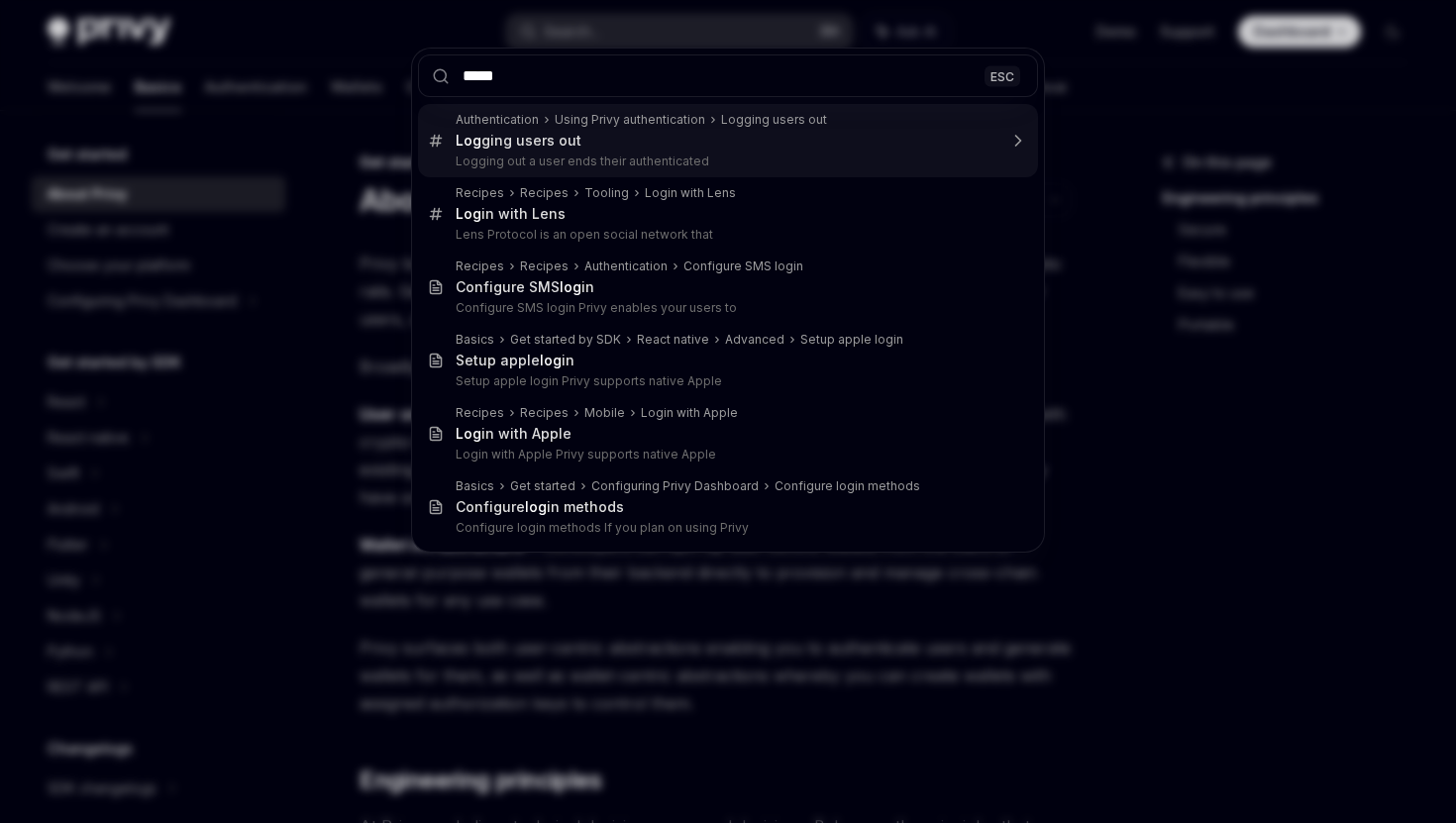 type on "******" 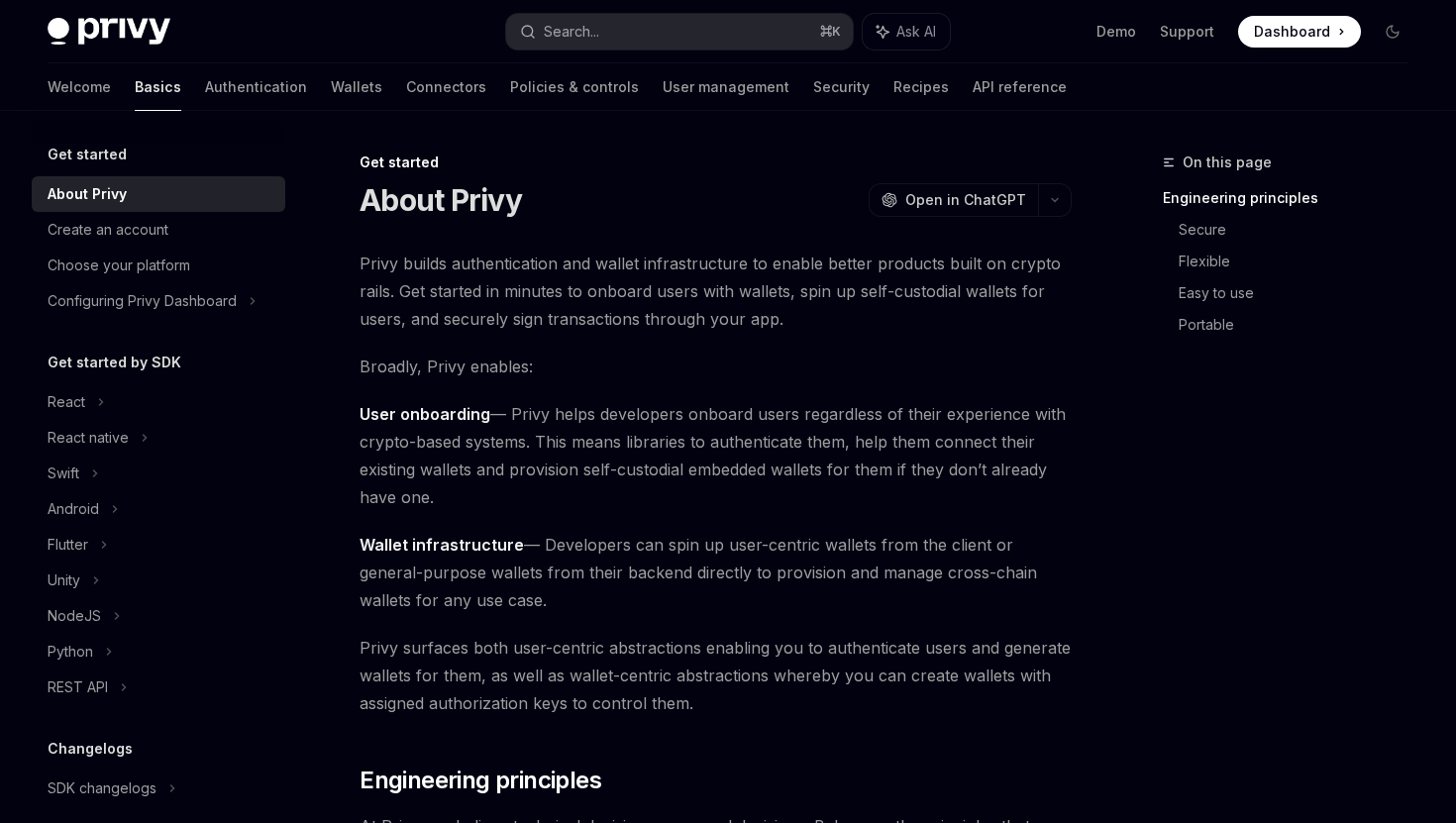 type on "*" 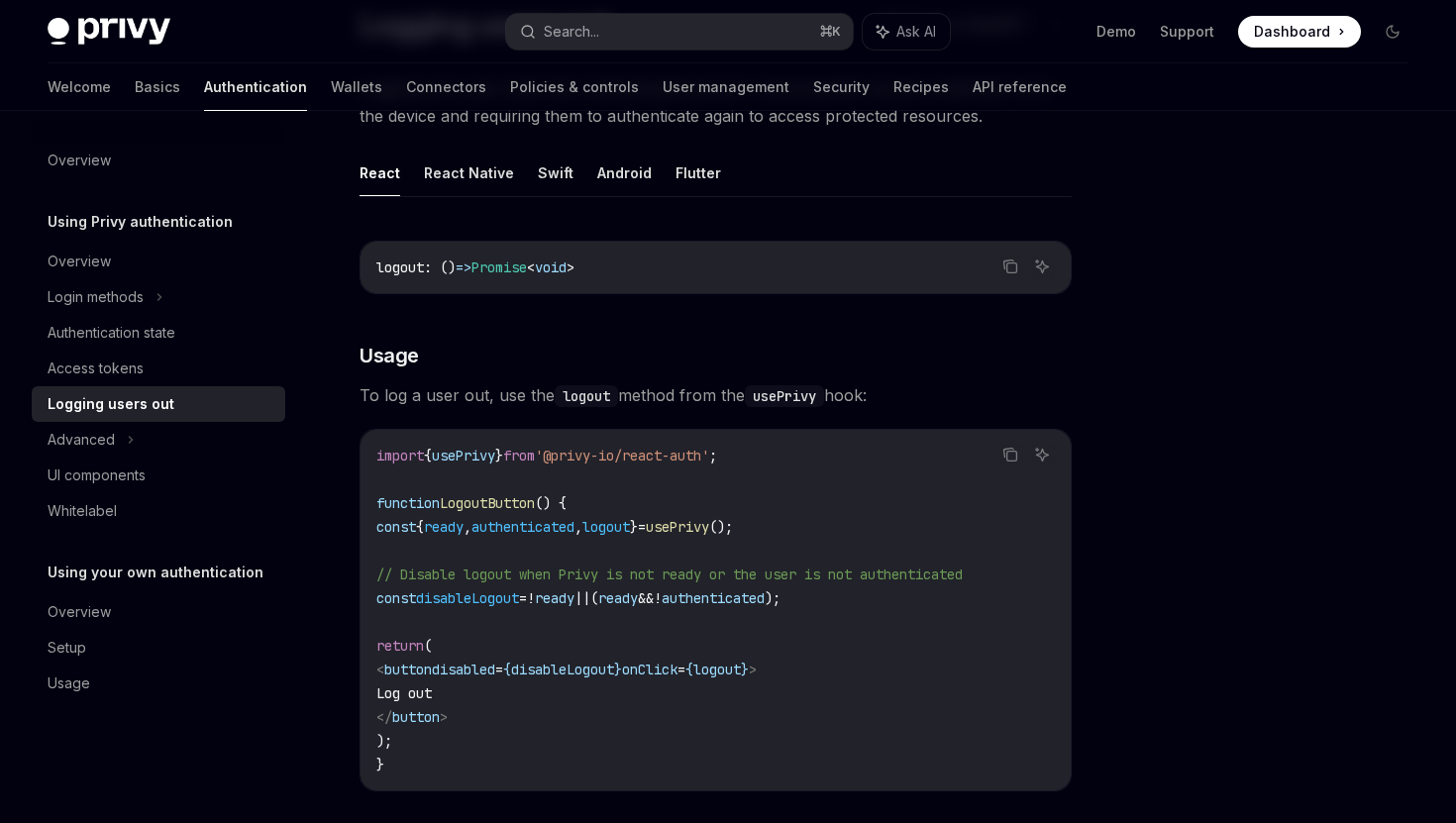 scroll, scrollTop: 176, scrollLeft: 0, axis: vertical 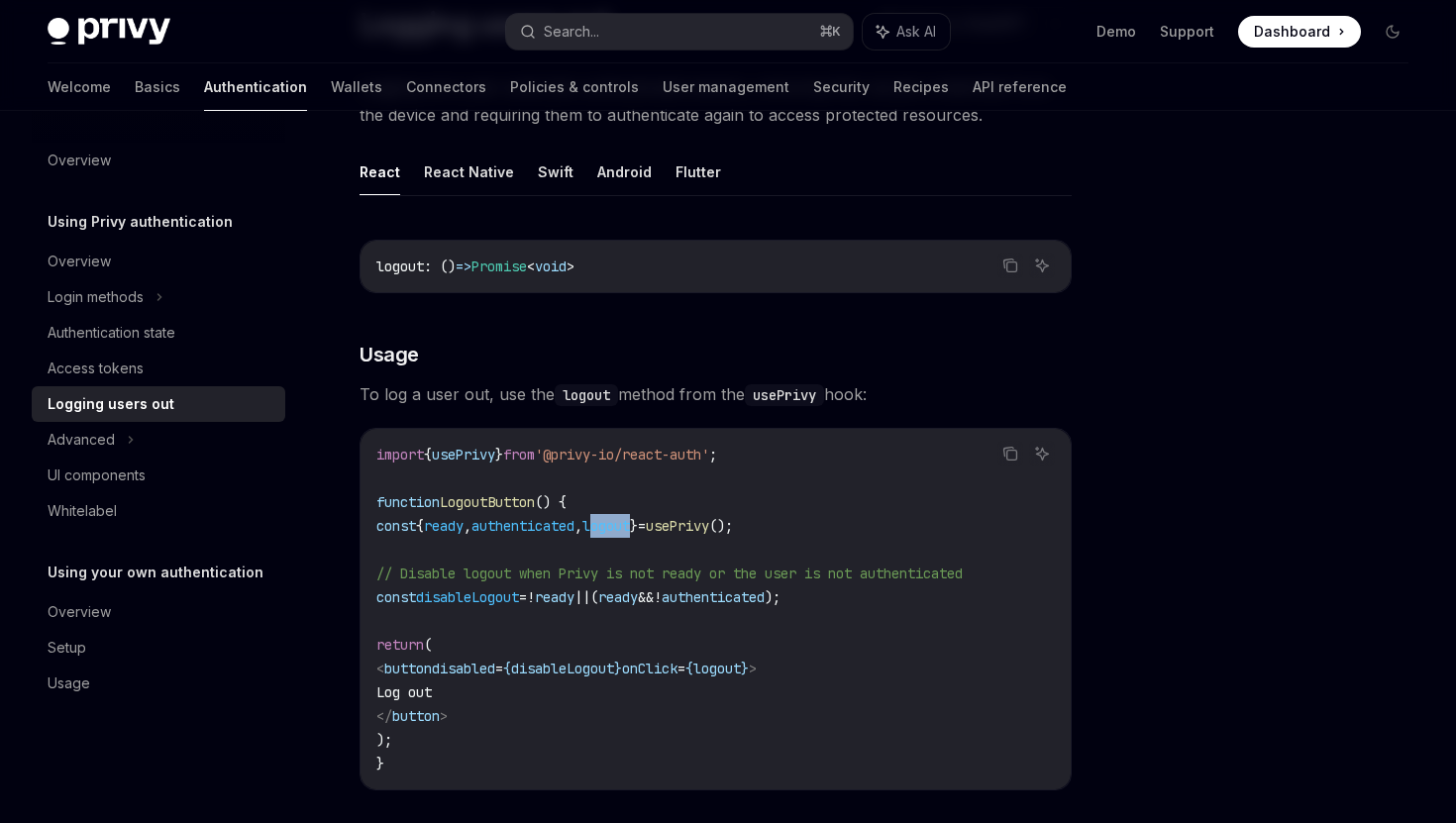 drag, startPoint x: 694, startPoint y: 525, endPoint x: 650, endPoint y: 529, distance: 44.18144 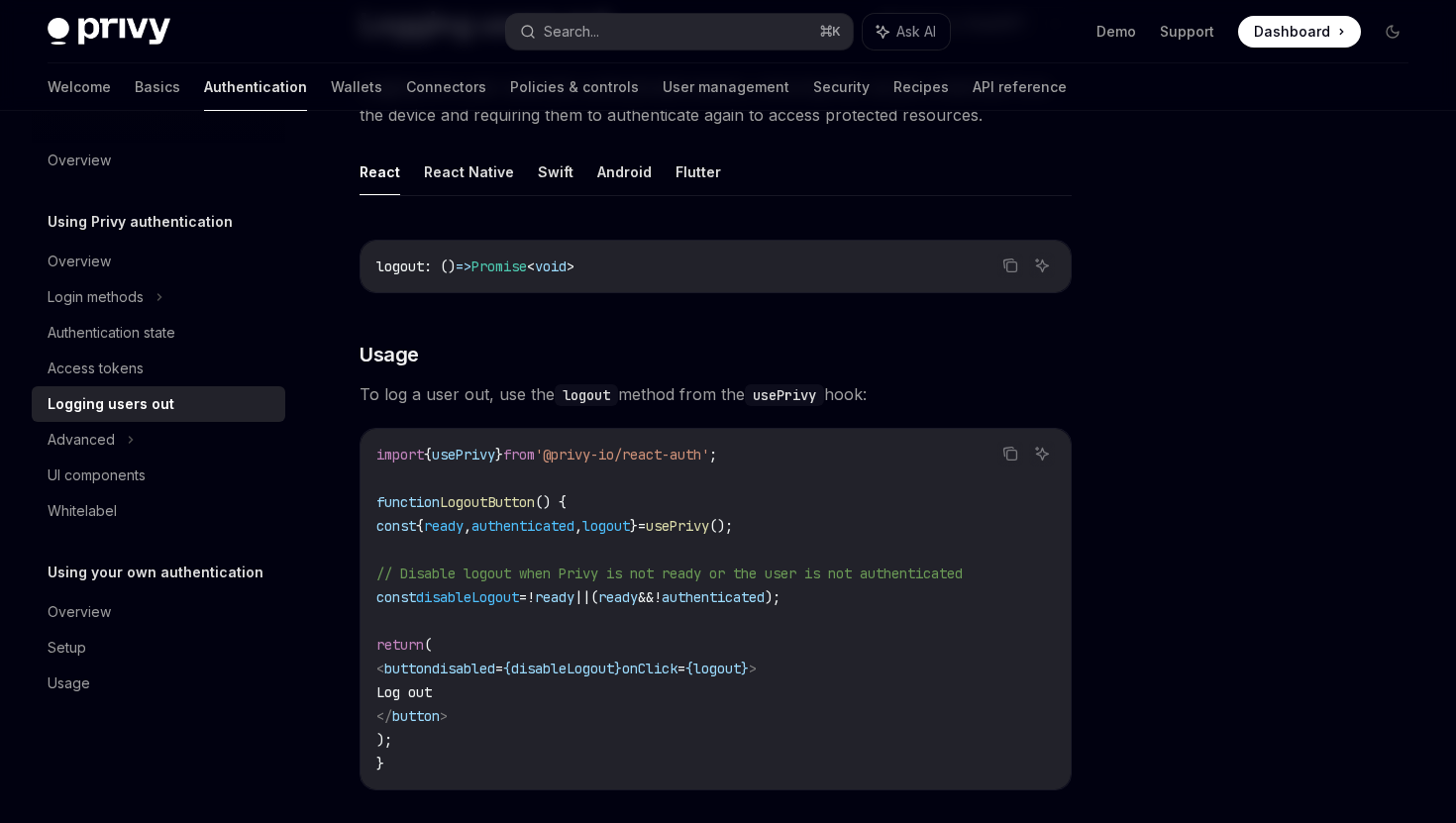 click on "import  {  usePrivy  }  from  '@privy-io/react-auth' ;
function  LogoutButton () {
const  {  ready ,  authenticated ,  logout  }  =  usePrivy ();
// Disable logout when Privy is not ready or the user is not authenticated
const  disableLogout  =  ! ready  ||  ( ready  &&  ! authenticated );
return  (
< button  disabled = { disableLogout }  onClick = { logout } >
Log out
</ button >
);
}" at bounding box center [715, 609] 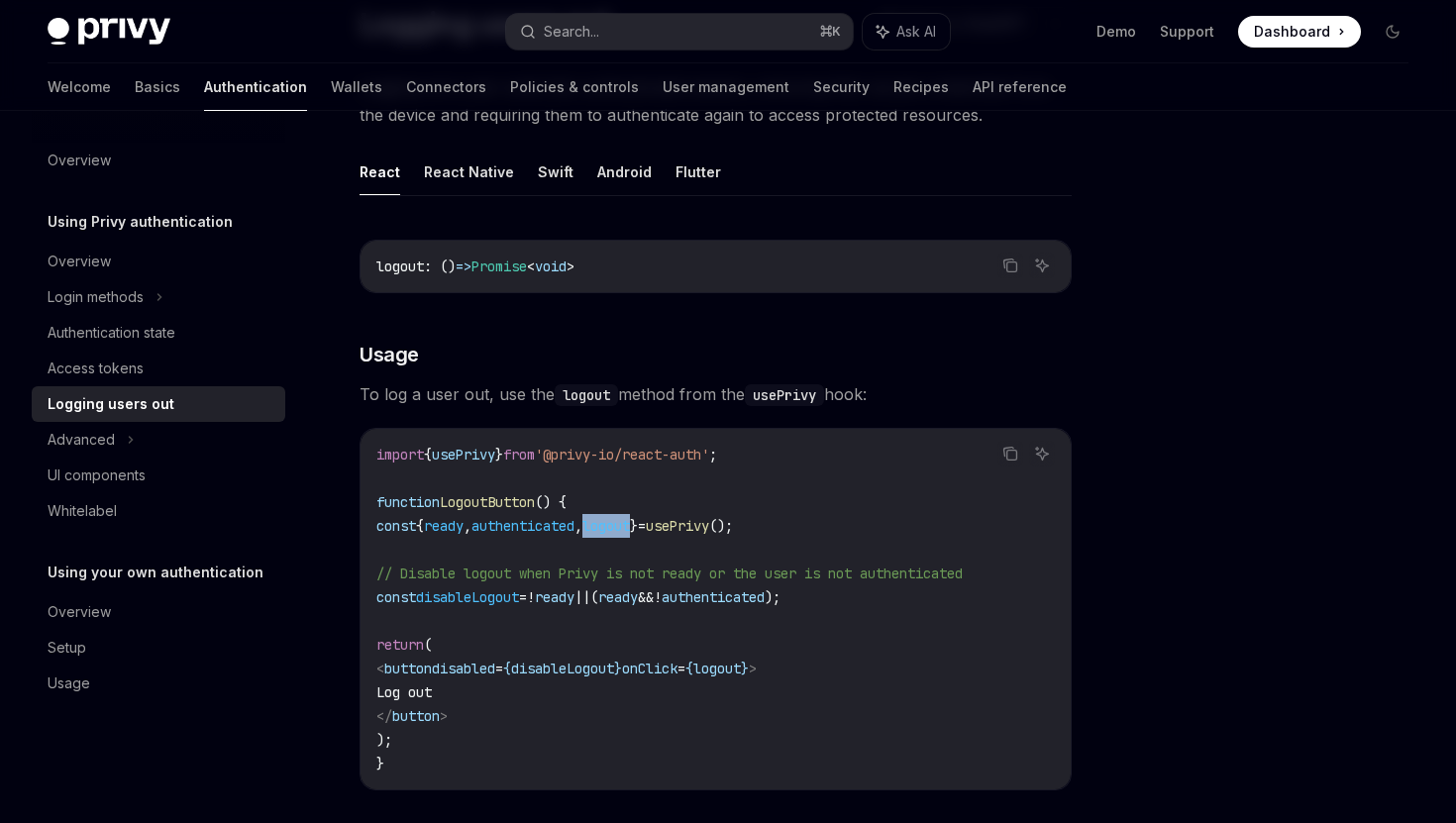drag, startPoint x: 641, startPoint y: 529, endPoint x: 693, endPoint y: 529, distance: 52 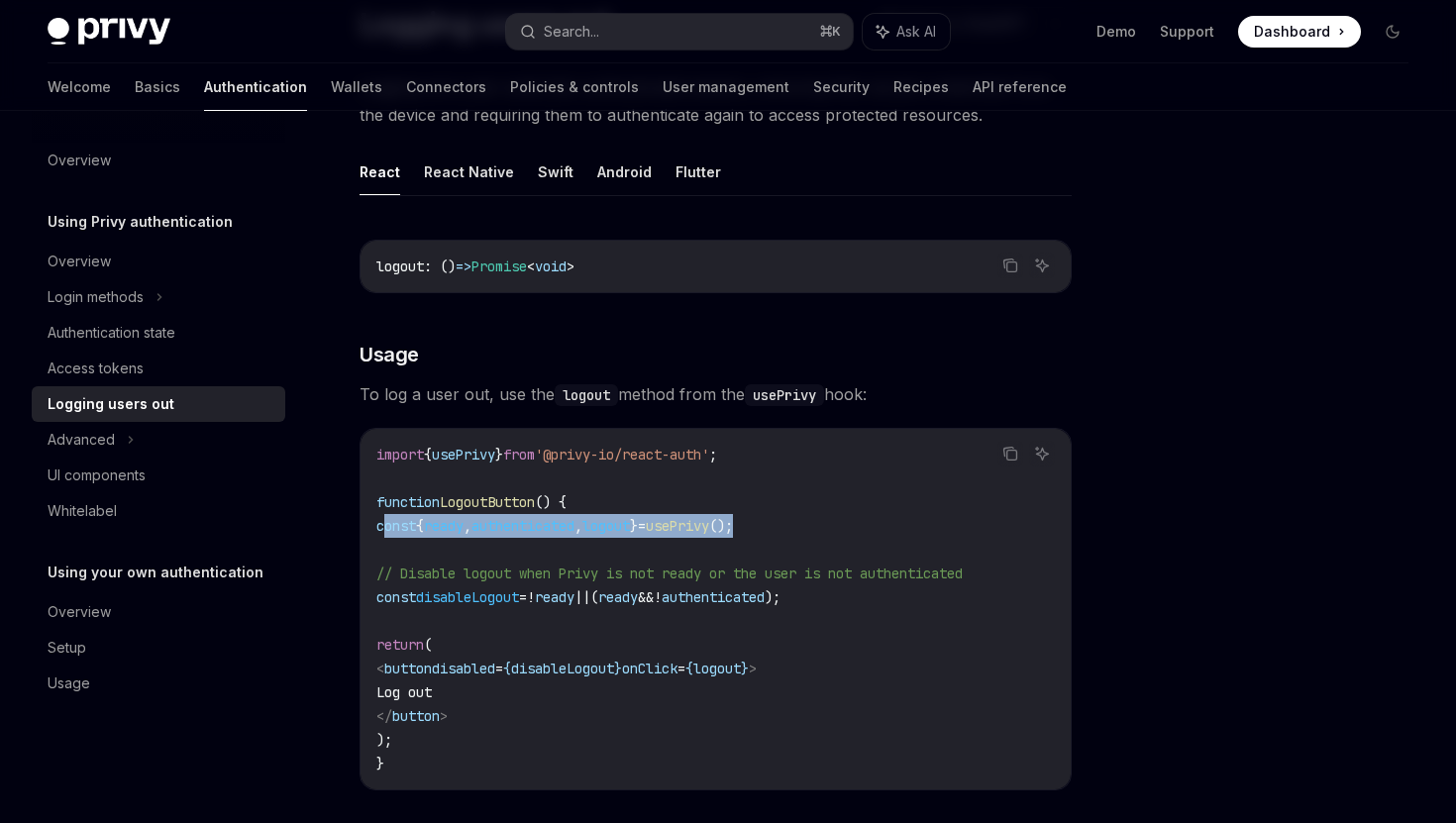 drag, startPoint x: 834, startPoint y: 520, endPoint x: 383, endPoint y: 518, distance: 451.0044 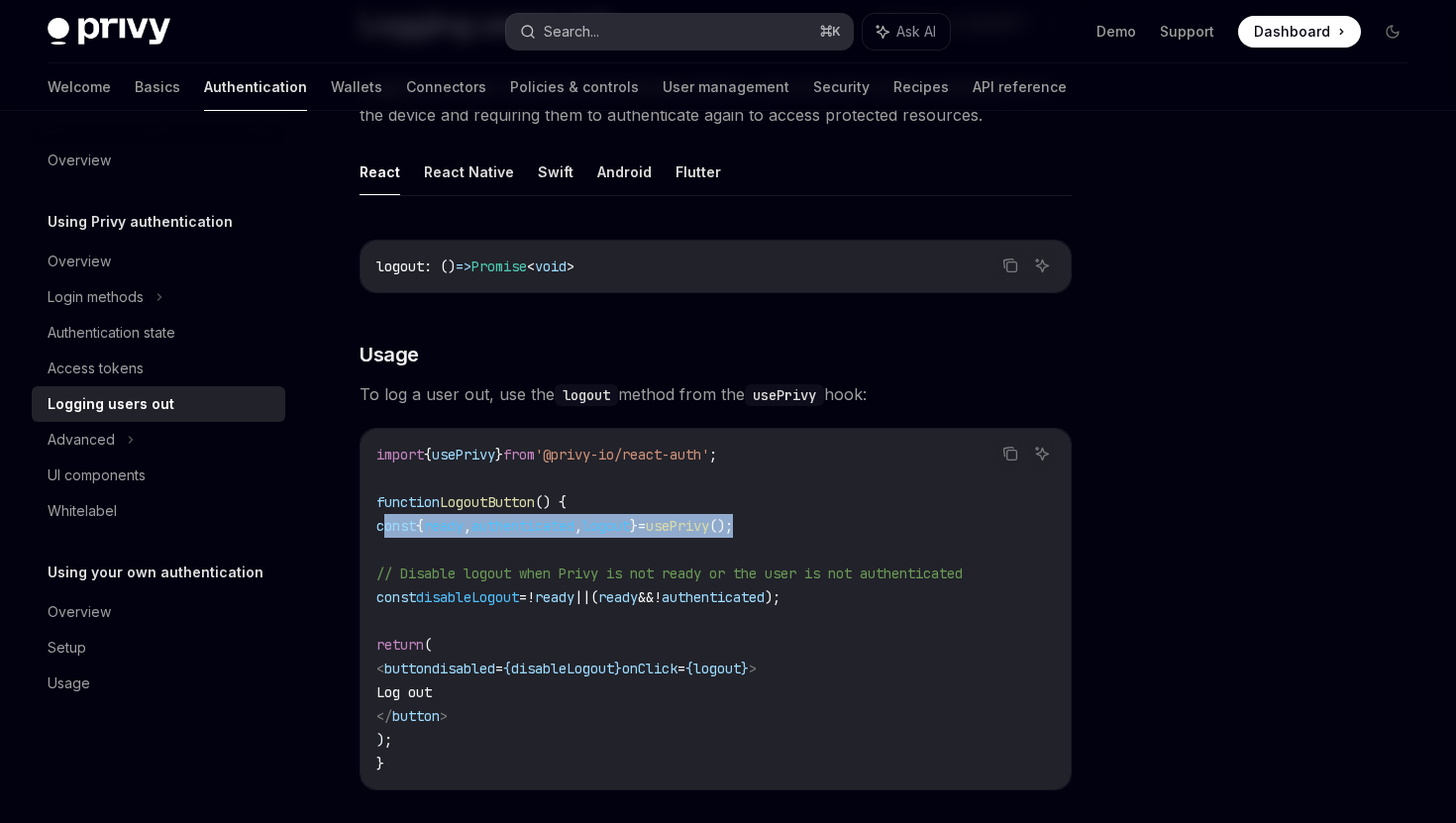 click on "Search... ⌘ K" at bounding box center [678, 32] 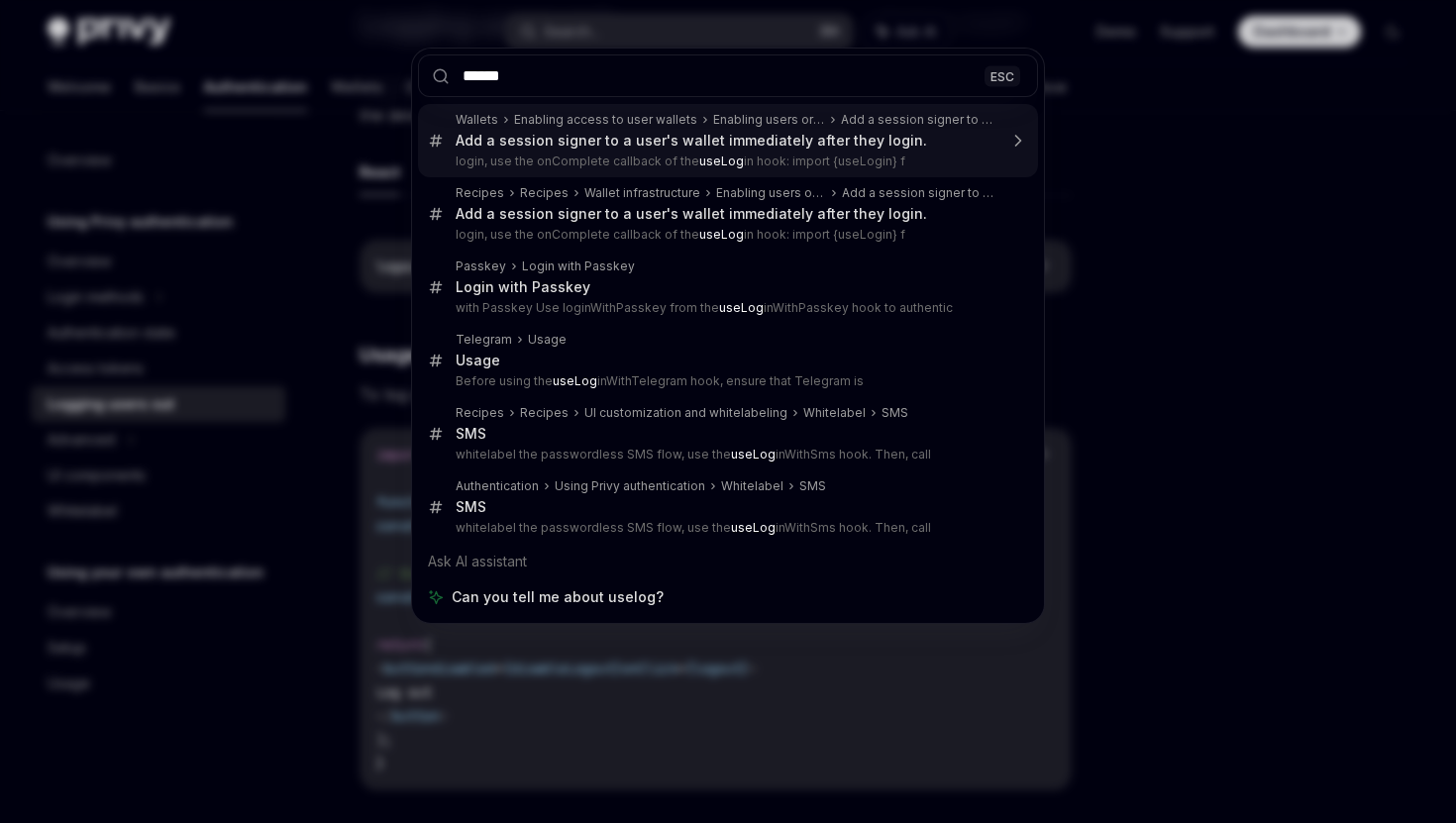 type on "*******" 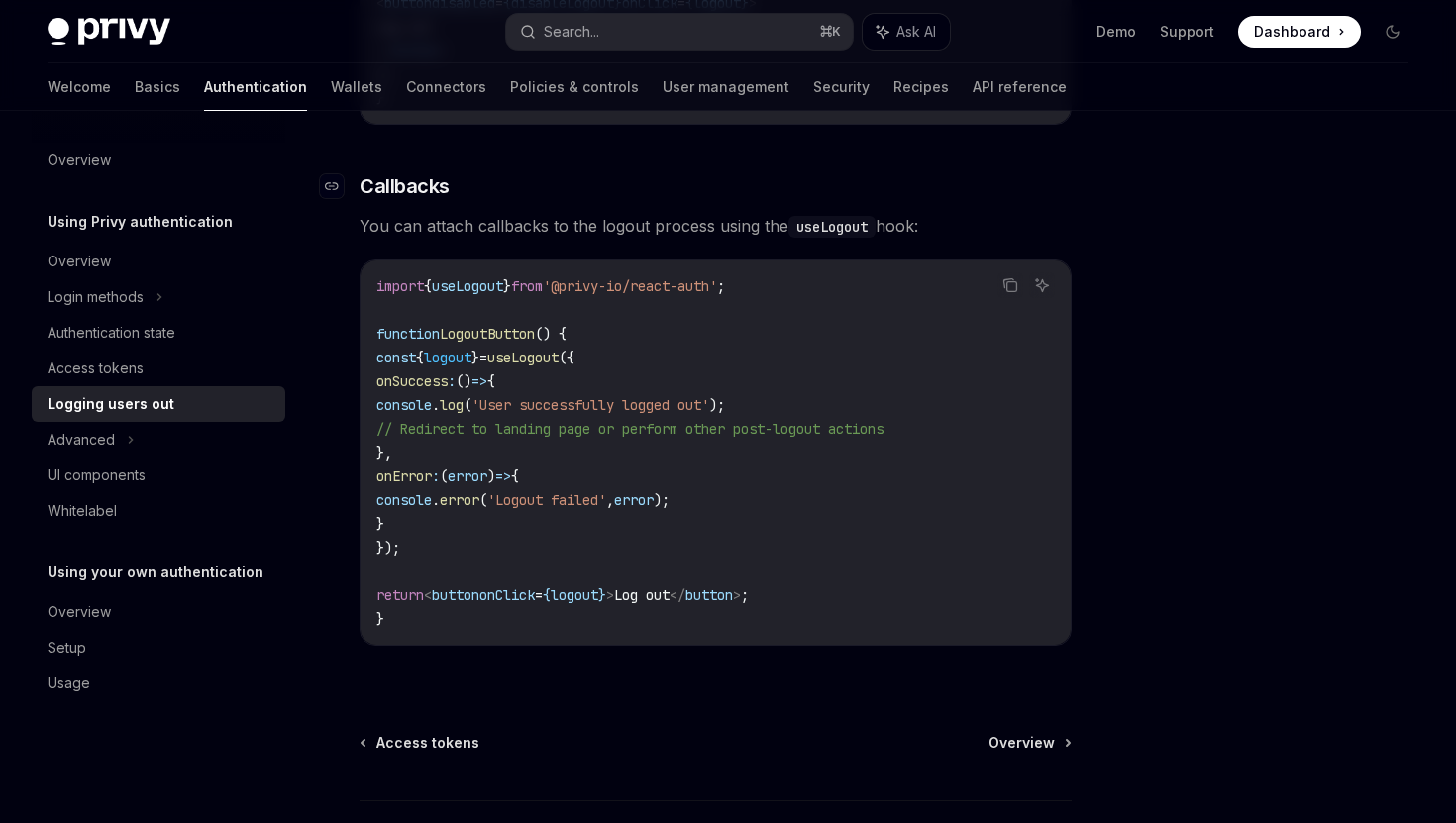scroll, scrollTop: 864, scrollLeft: 0, axis: vertical 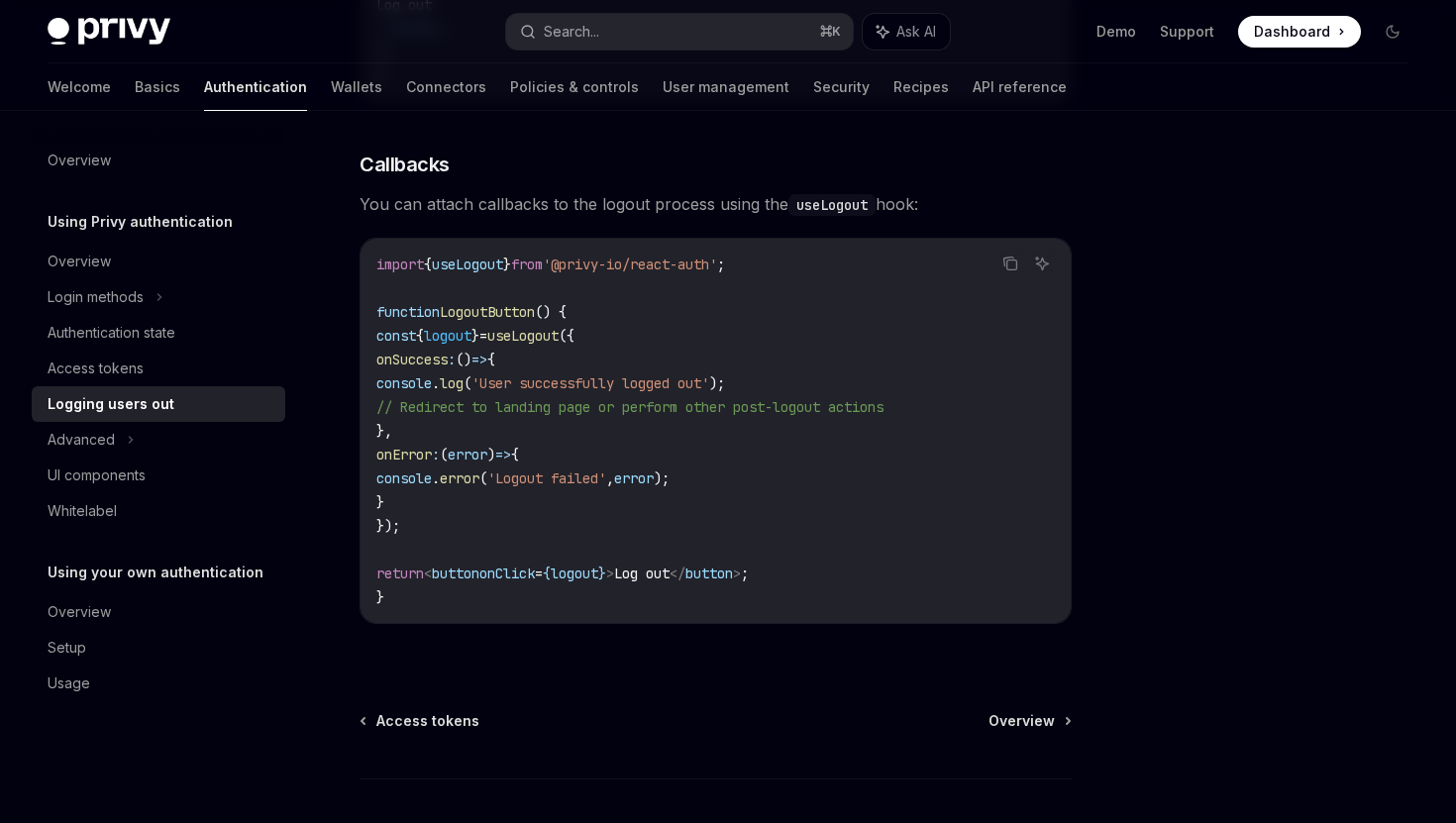 click on "logout" at bounding box center (448, 336) 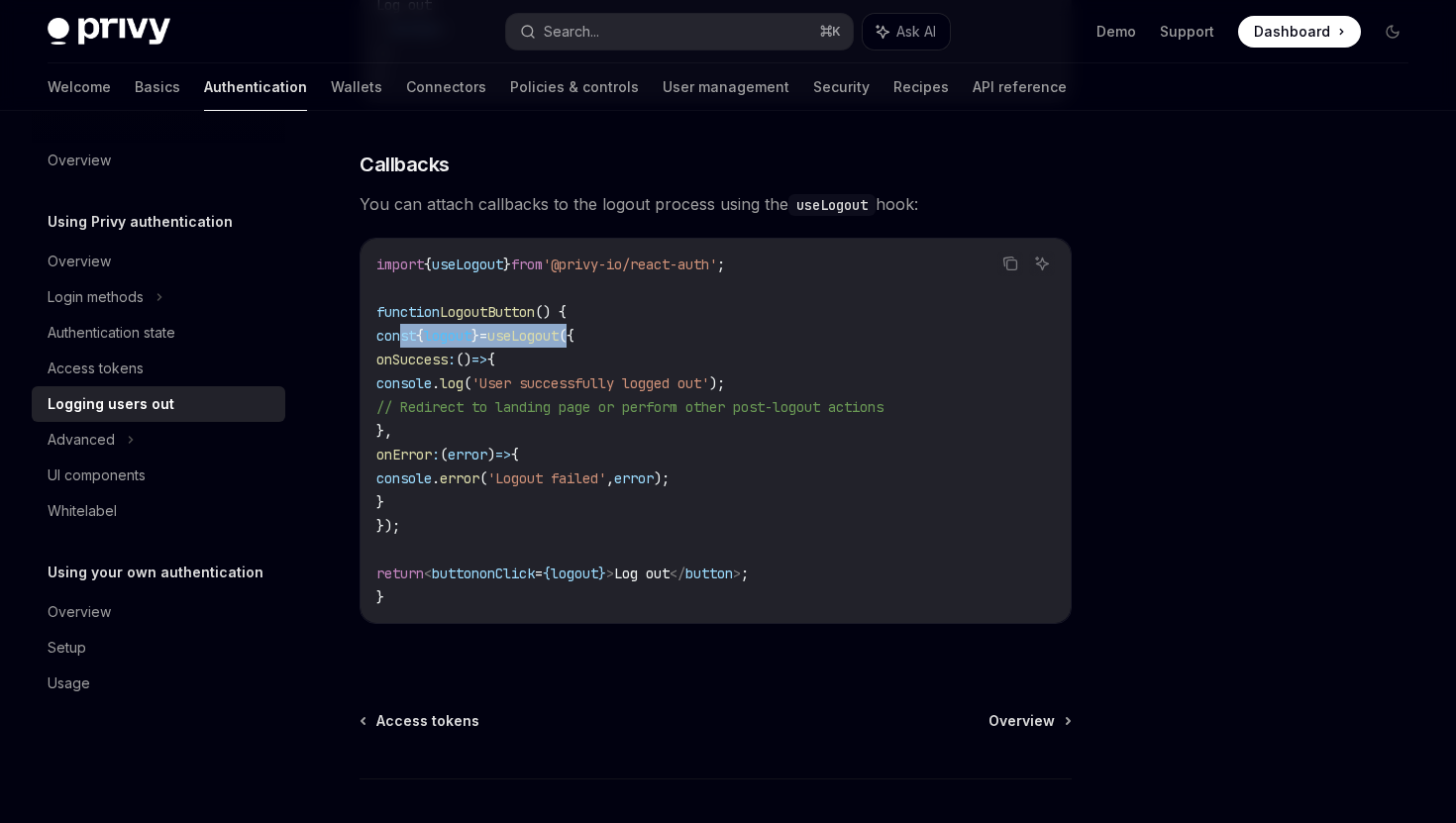 drag, startPoint x: 397, startPoint y: 341, endPoint x: 631, endPoint y: 338, distance: 234.01923 